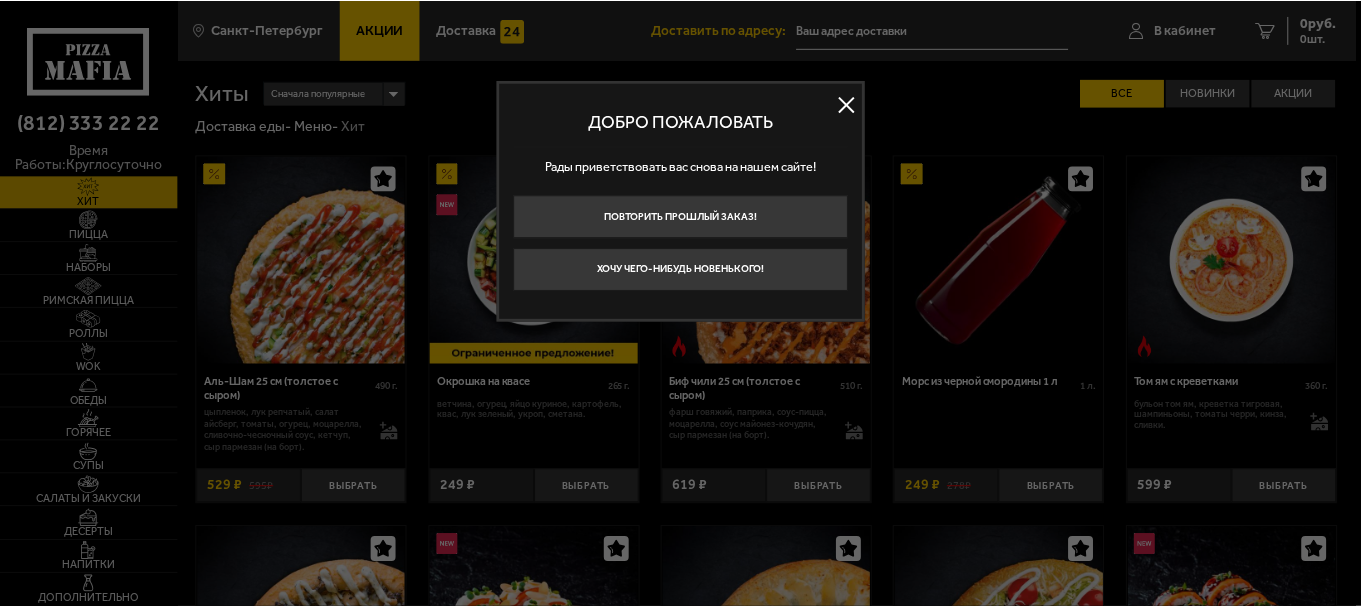 scroll, scrollTop: 0, scrollLeft: 0, axis: both 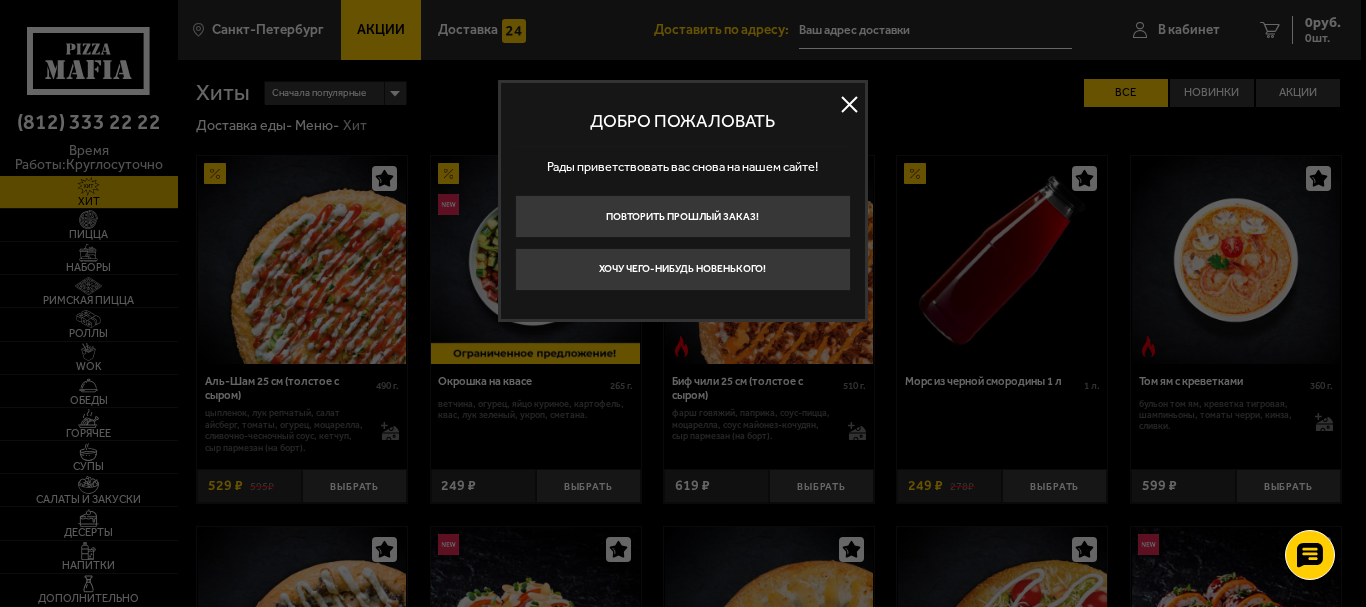 click at bounding box center [850, 105] 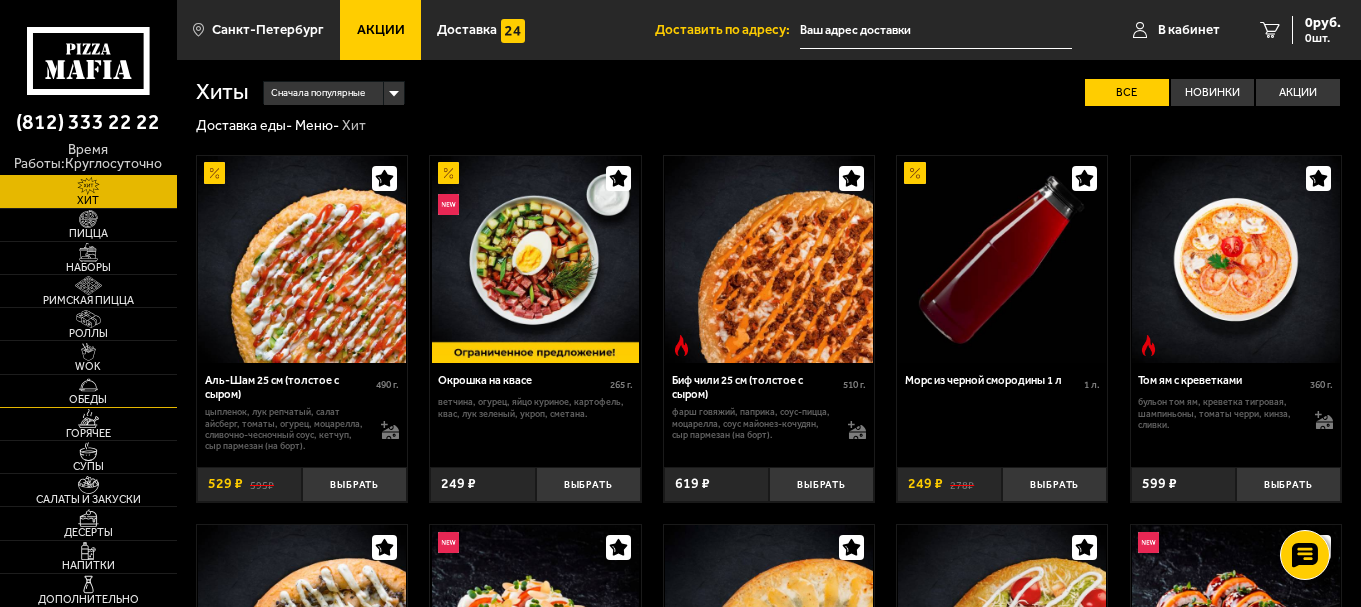 click at bounding box center [88, 385] 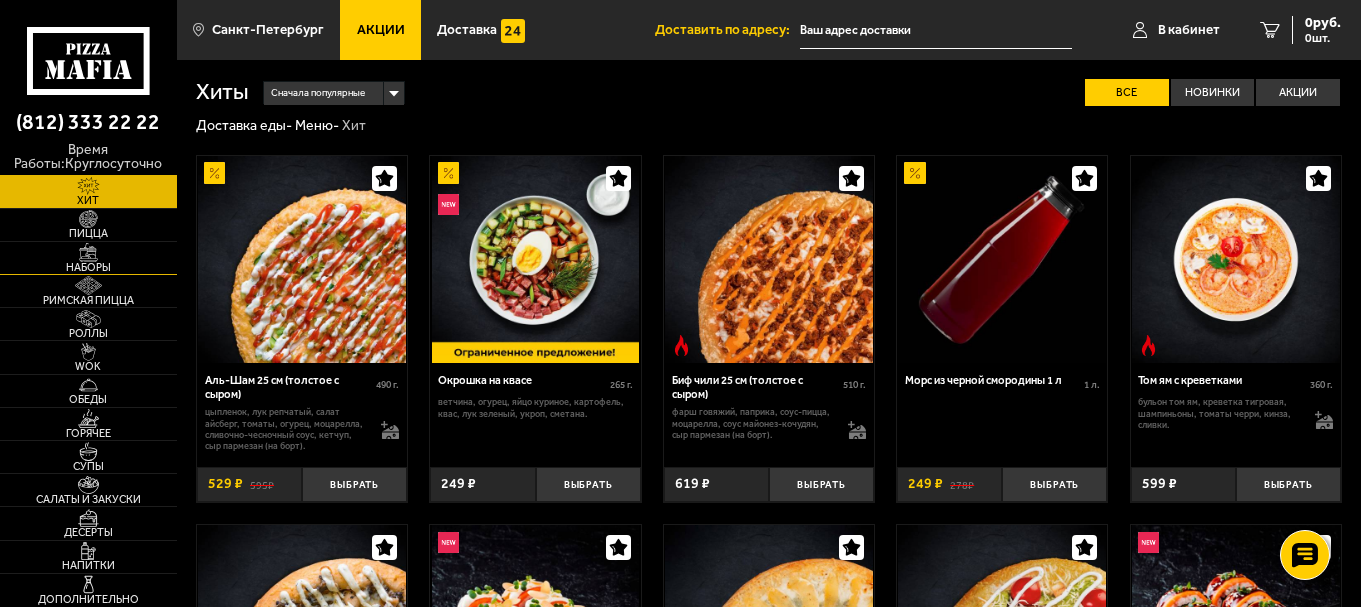 click at bounding box center [88, 252] 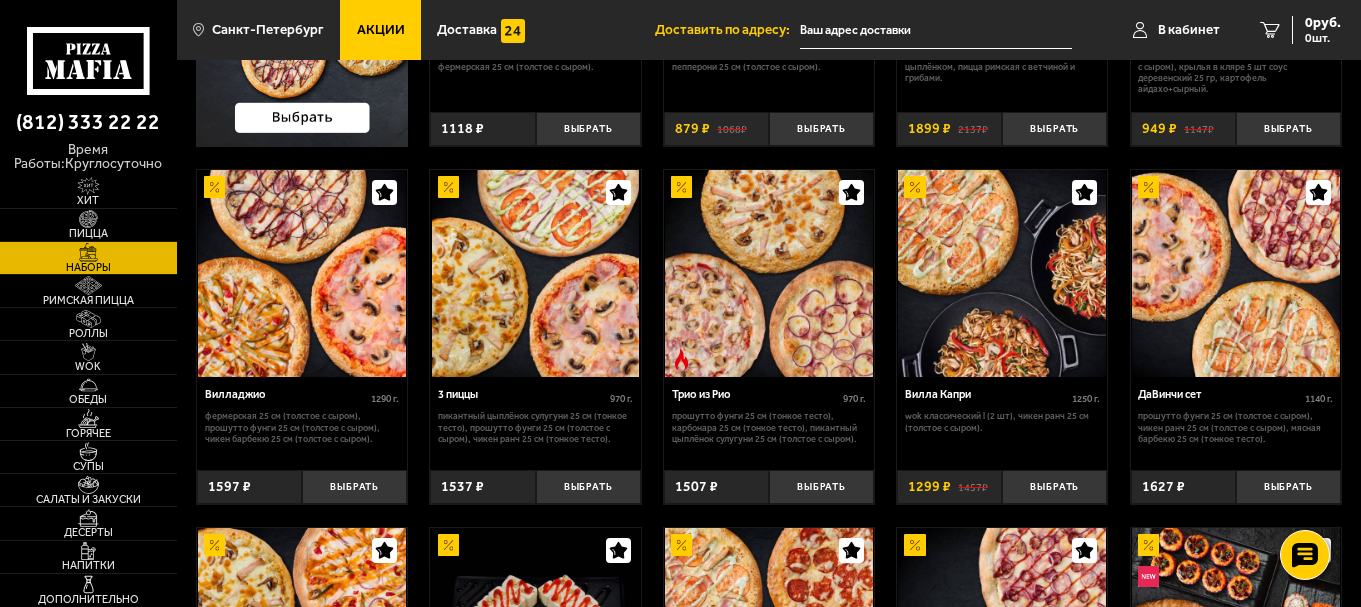 scroll, scrollTop: 400, scrollLeft: 0, axis: vertical 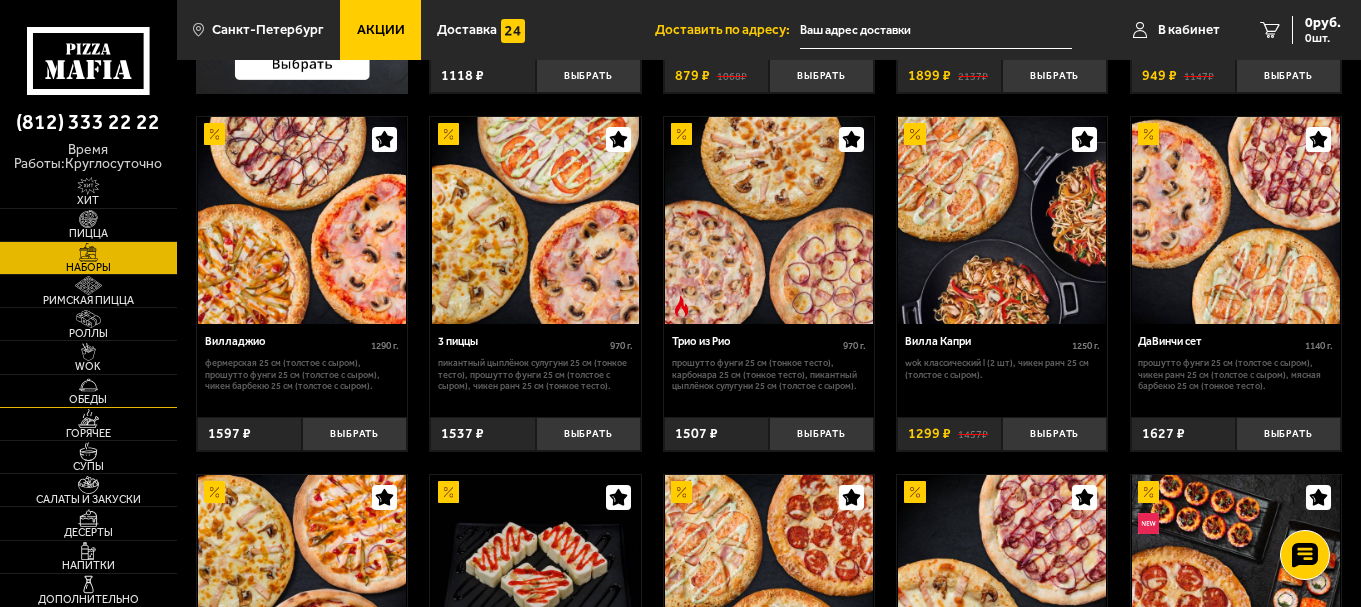 click on "Обеды" at bounding box center [88, 399] 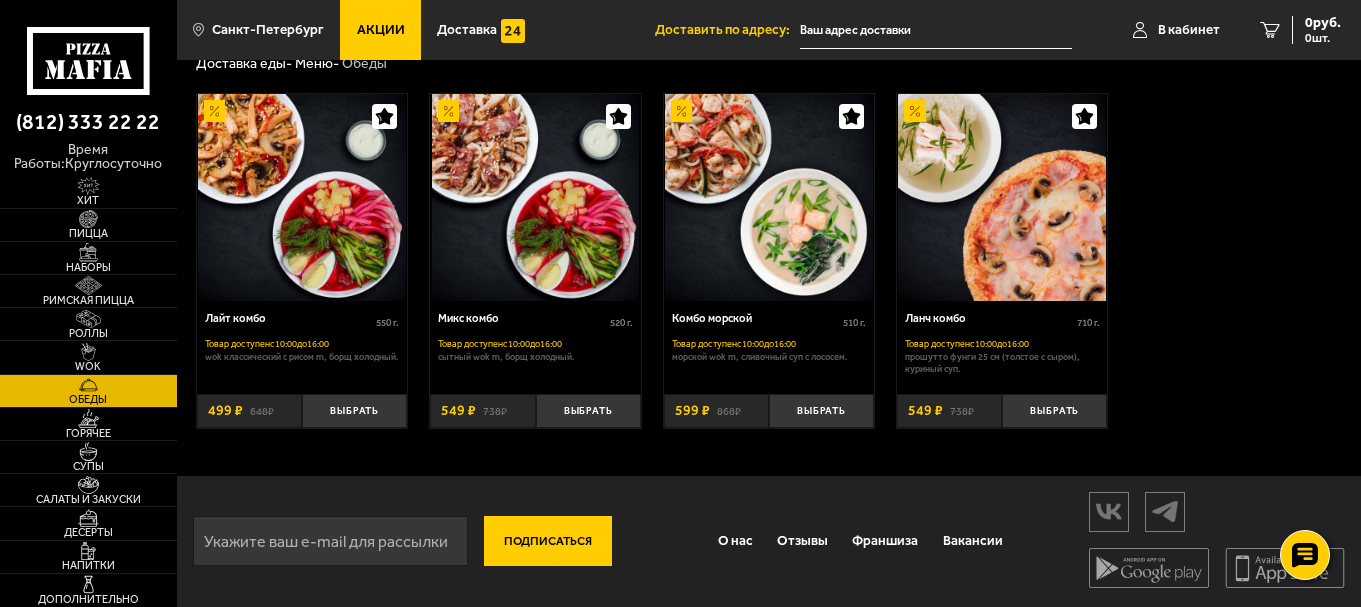 scroll, scrollTop: 63, scrollLeft: 0, axis: vertical 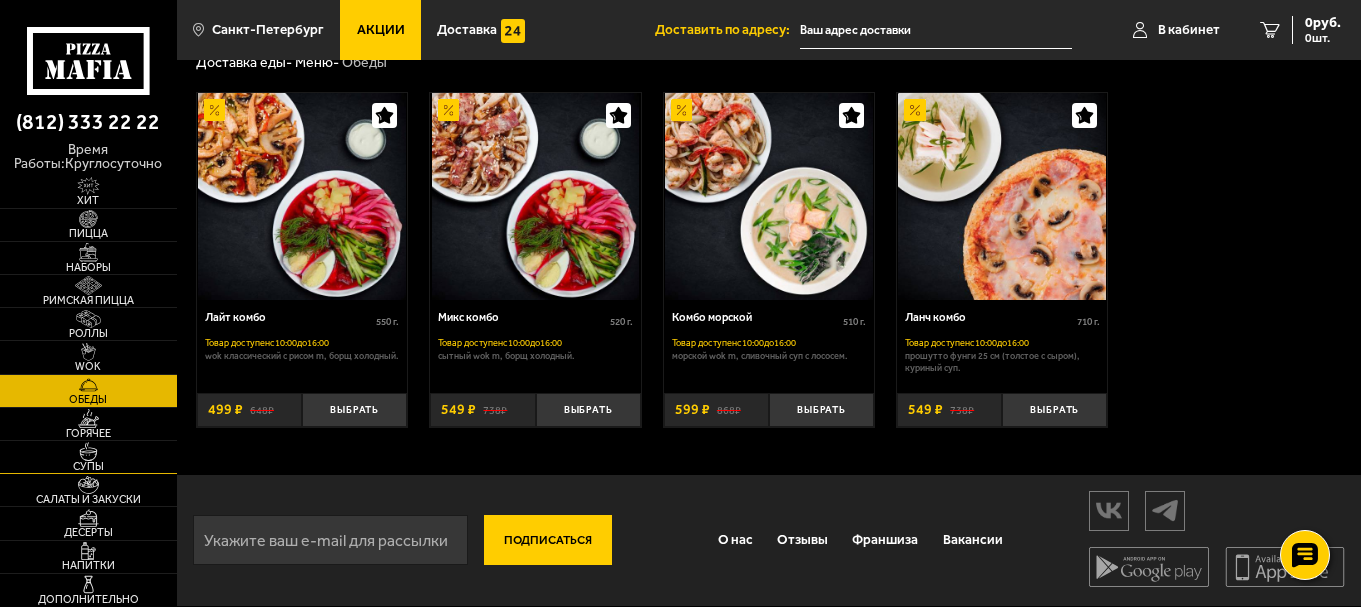 click on "Супы" at bounding box center (88, 466) 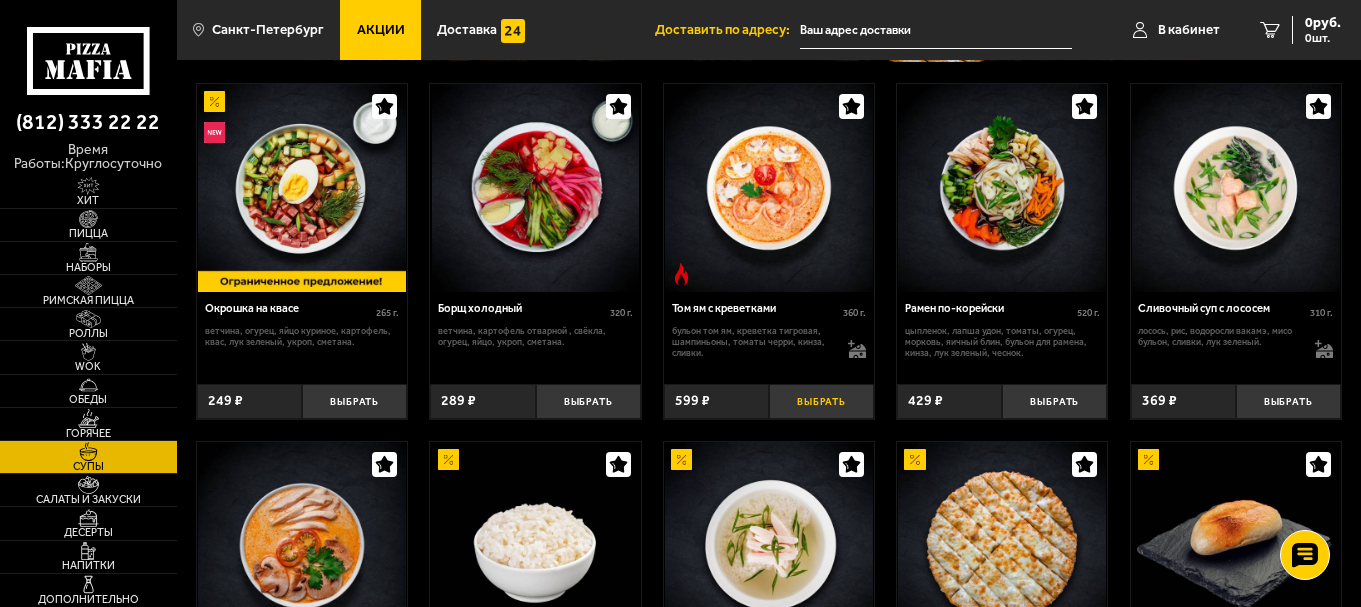 scroll, scrollTop: 200, scrollLeft: 0, axis: vertical 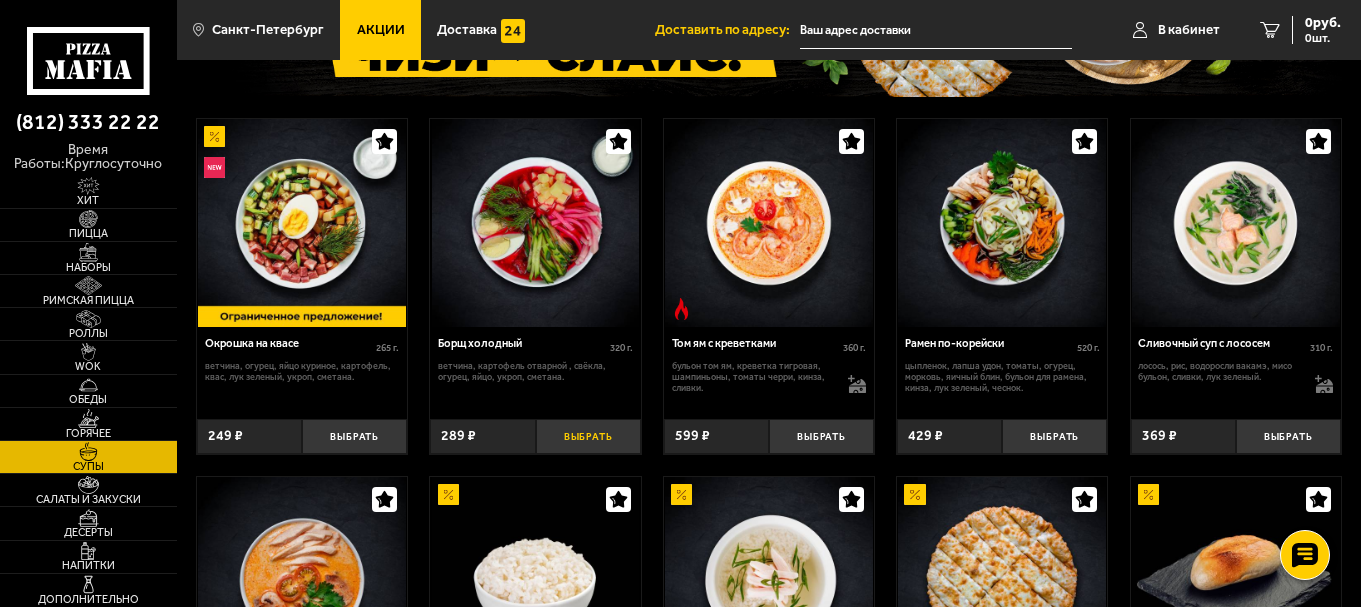 click on "Выбрать" at bounding box center [588, 436] 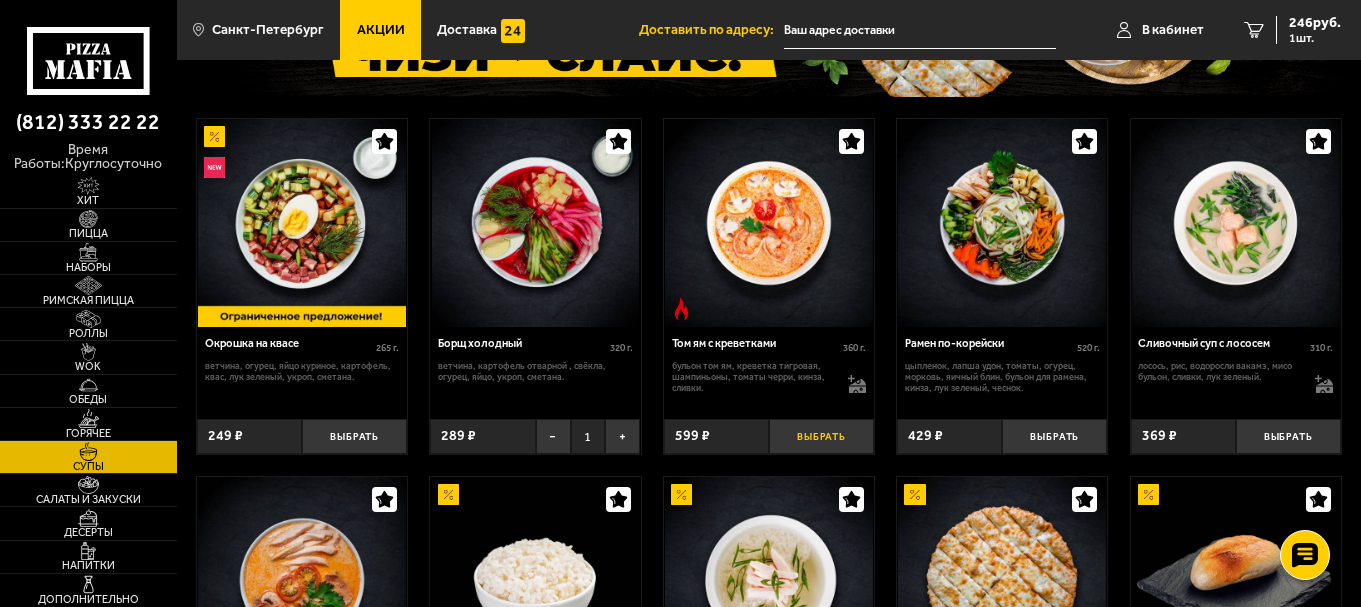 click on "Выбрать" at bounding box center [821, 436] 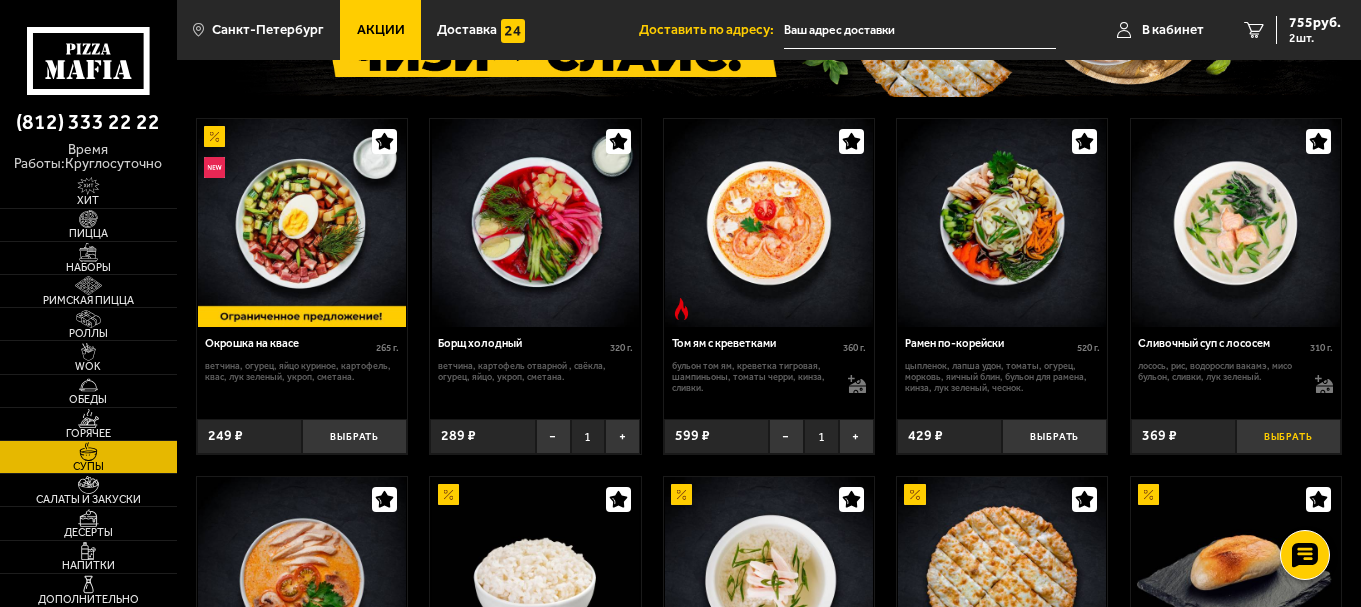 click on "Выбрать" at bounding box center [1288, 436] 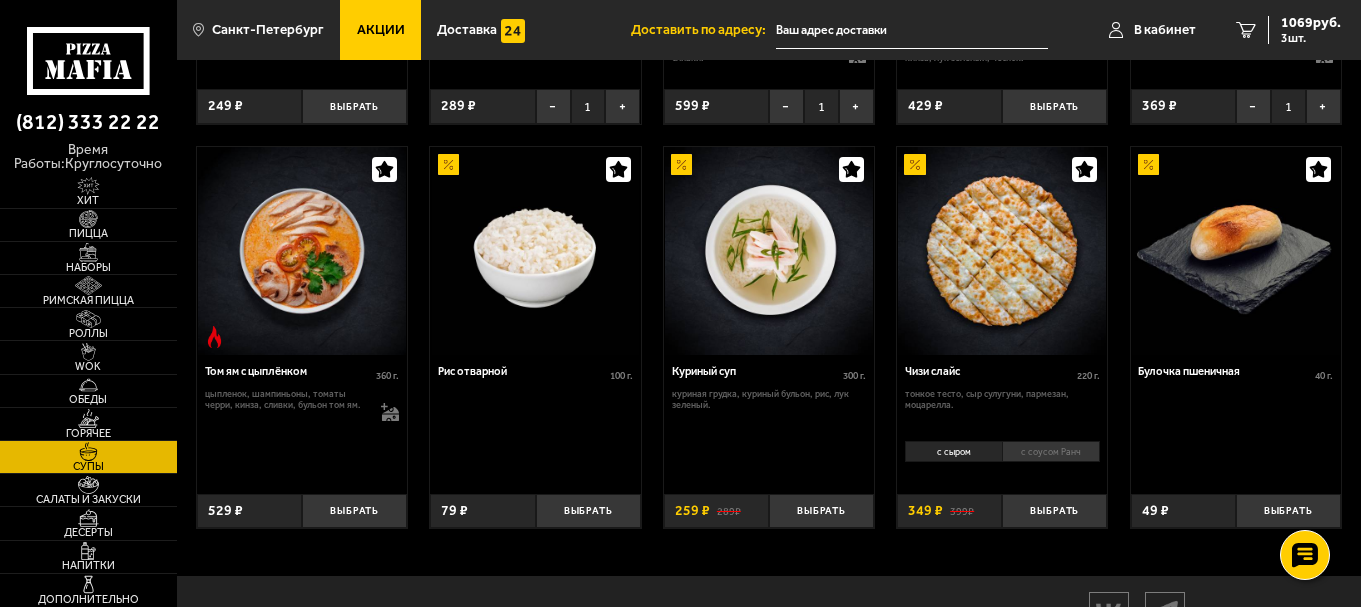 scroll, scrollTop: 633, scrollLeft: 0, axis: vertical 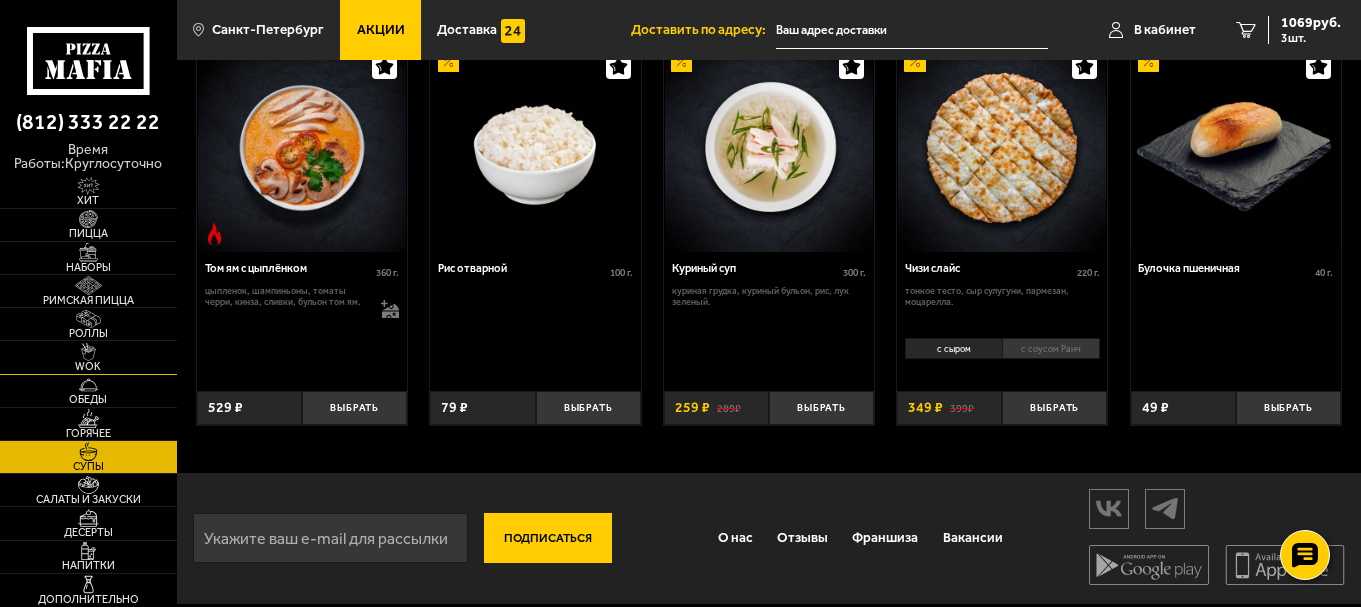 click at bounding box center (88, 352) 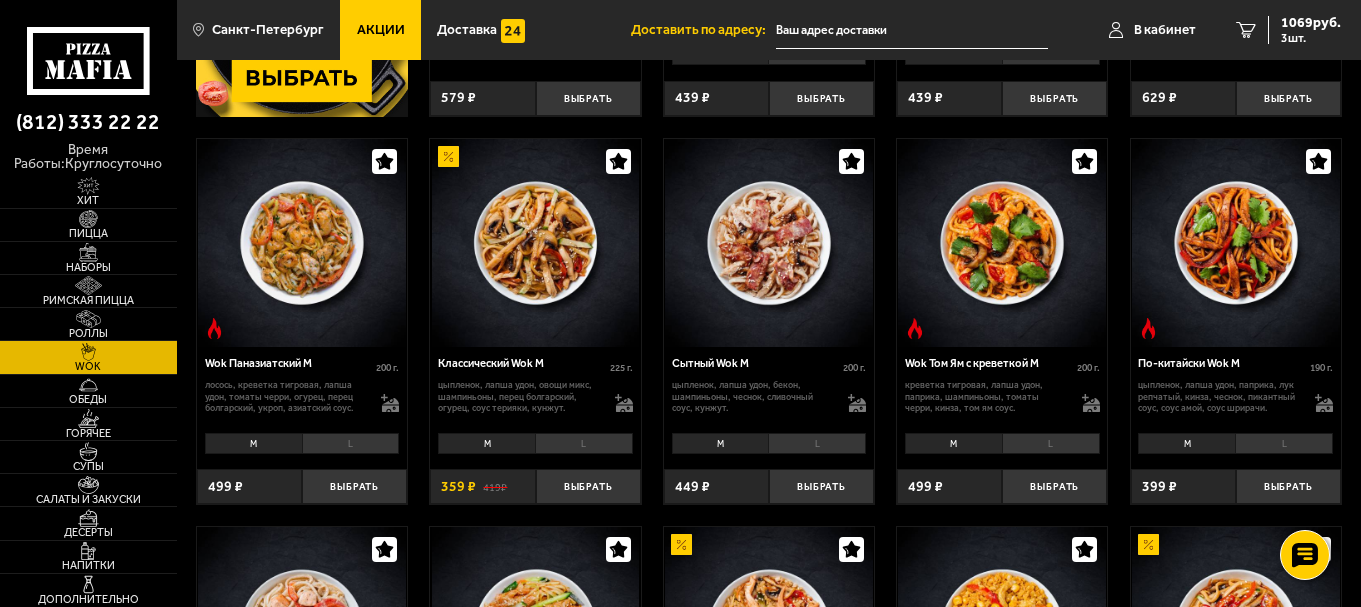 scroll, scrollTop: 400, scrollLeft: 0, axis: vertical 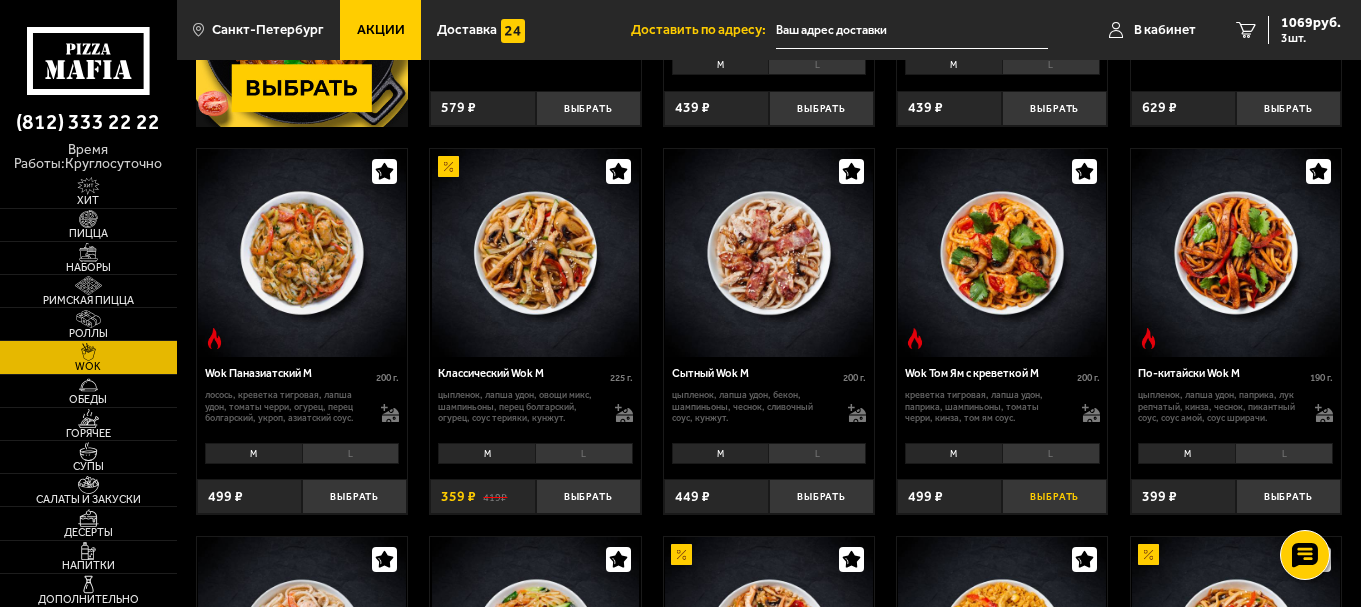 click on "Выбрать" at bounding box center [1054, 496] 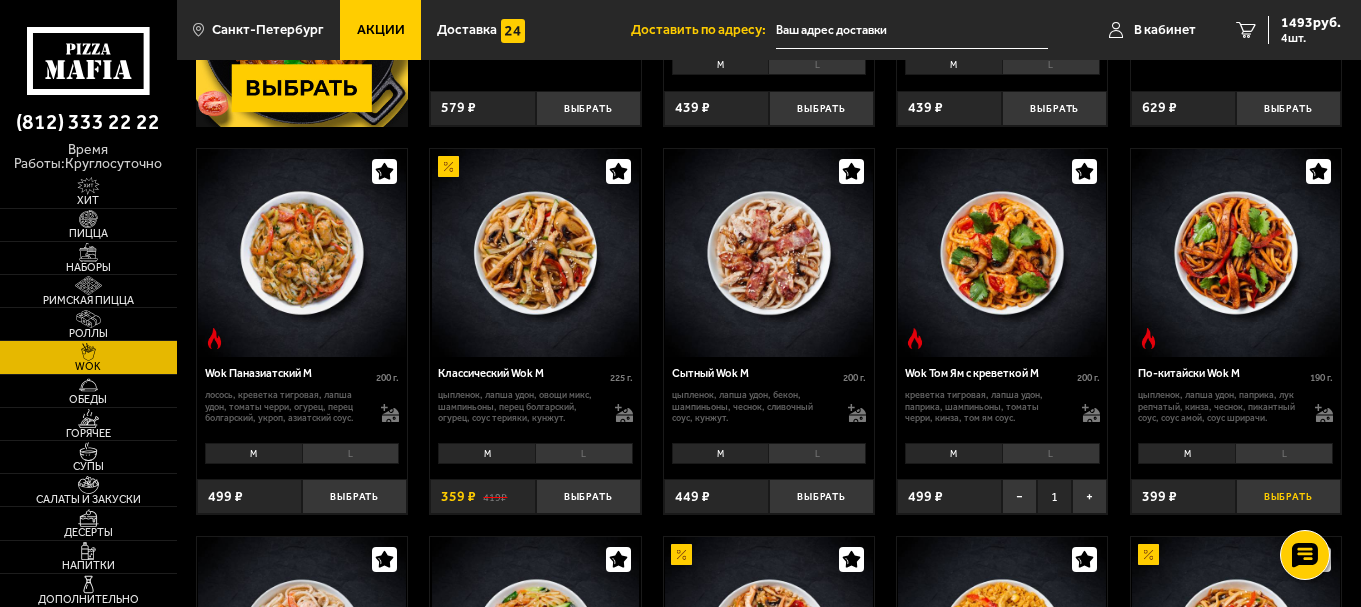 click on "Выбрать" at bounding box center (1288, 496) 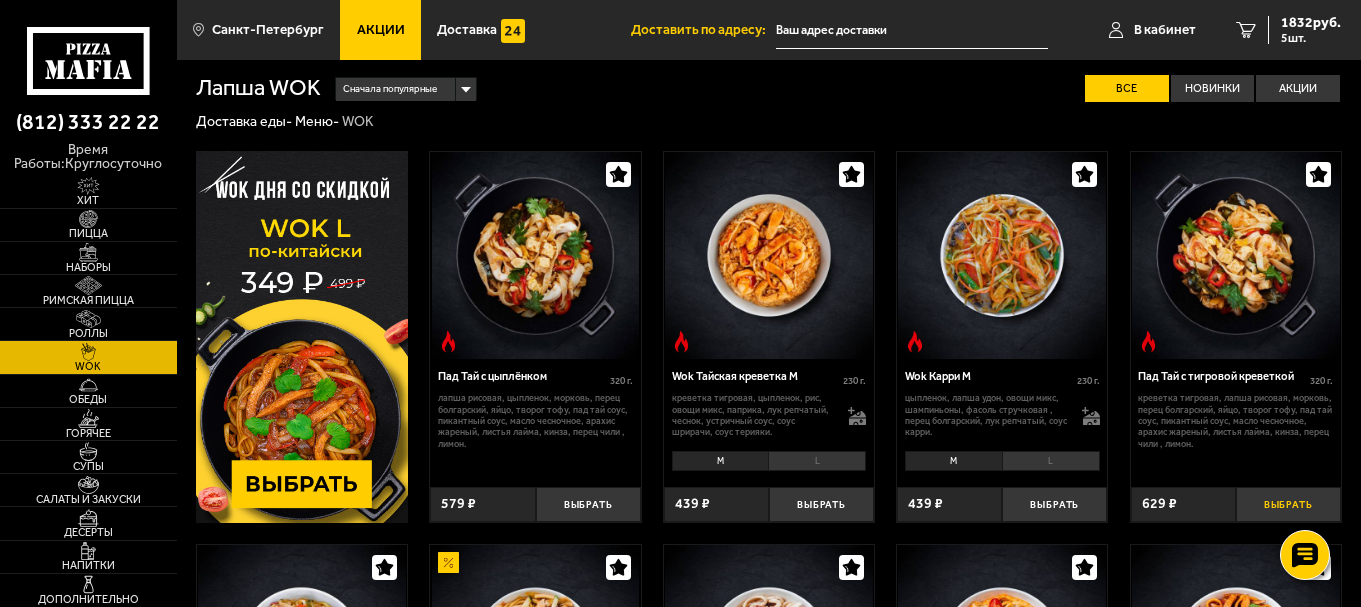 scroll, scrollTop: 0, scrollLeft: 0, axis: both 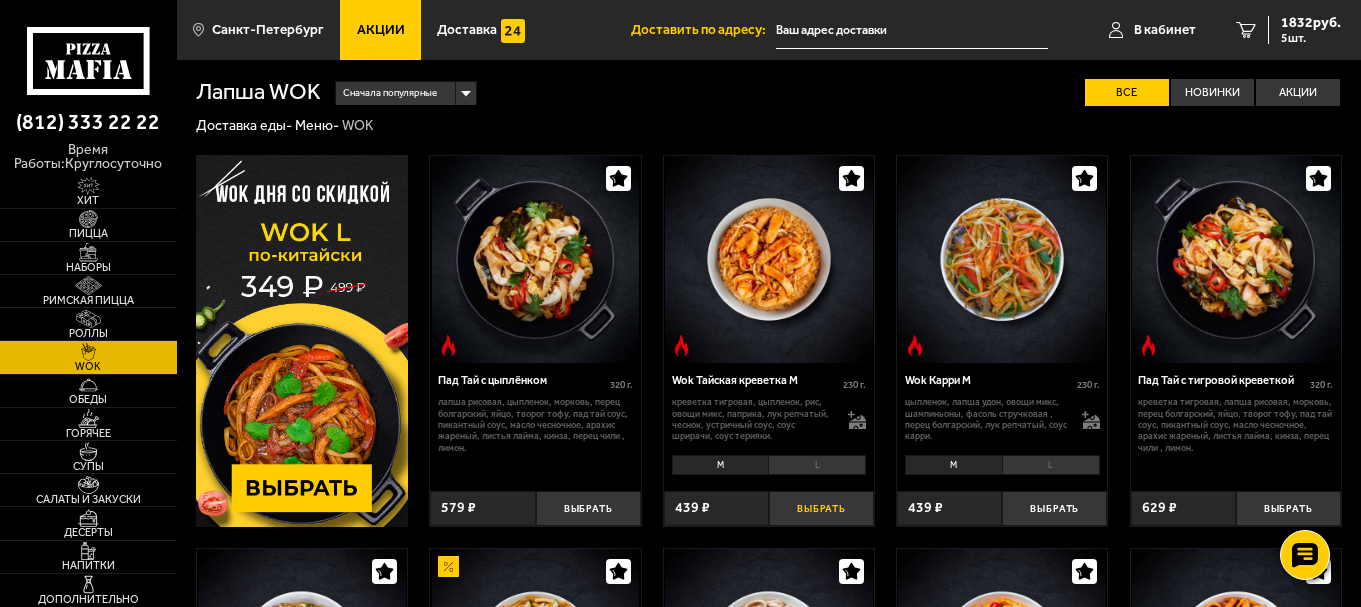 click on "Выбрать" at bounding box center (821, 508) 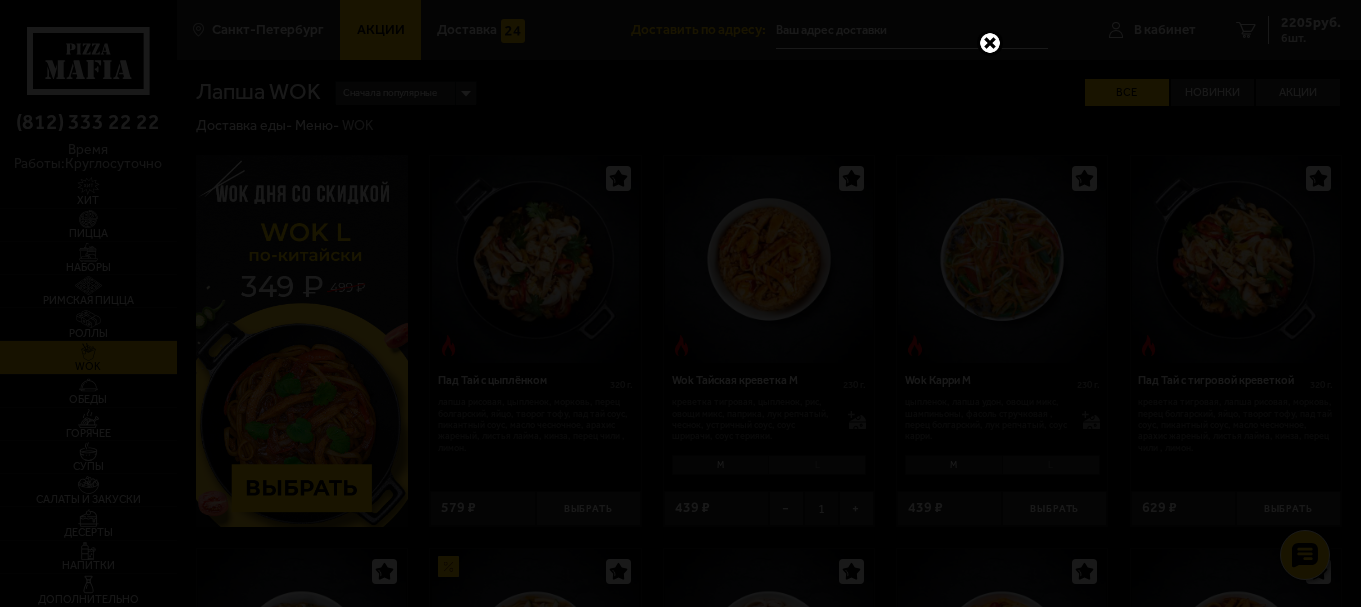 click at bounding box center [990, 43] 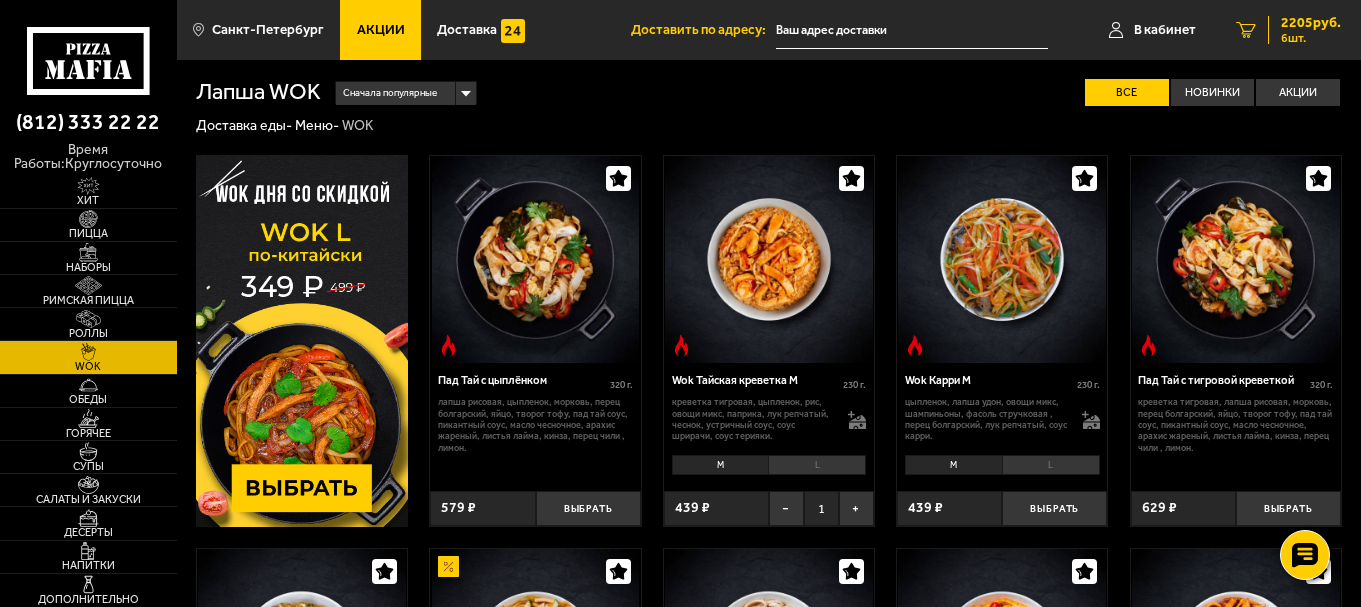 click on "2205  руб." at bounding box center (1311, 23) 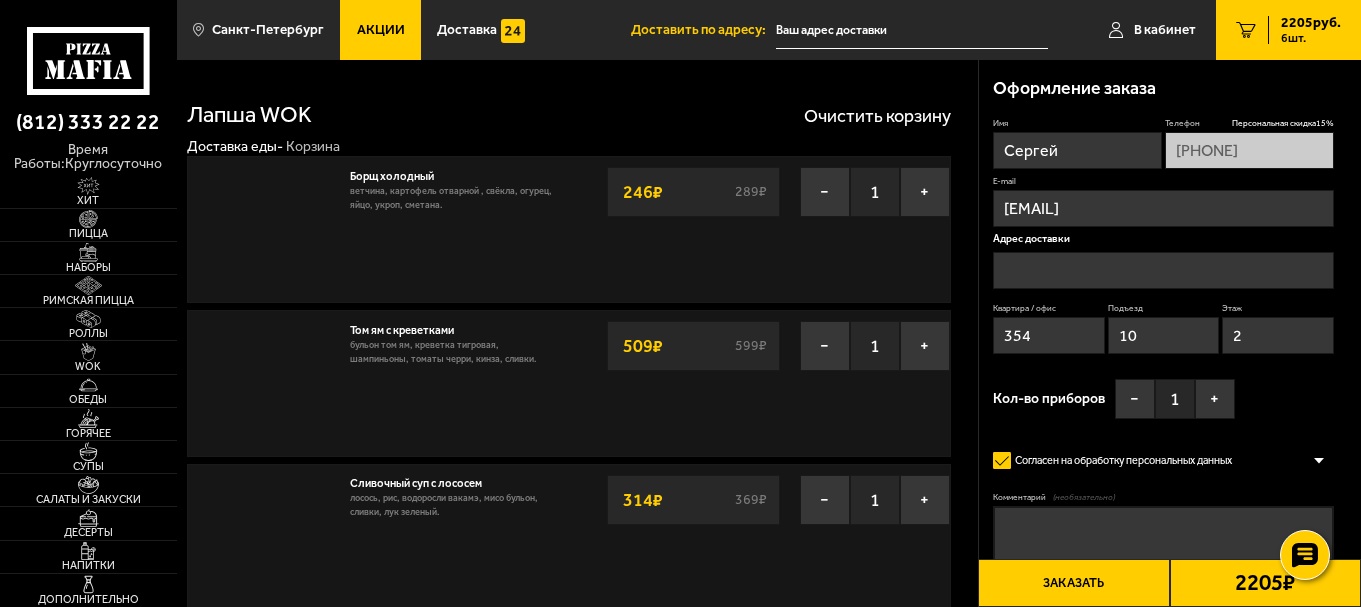 type on "Малая Балканская улица, 46" 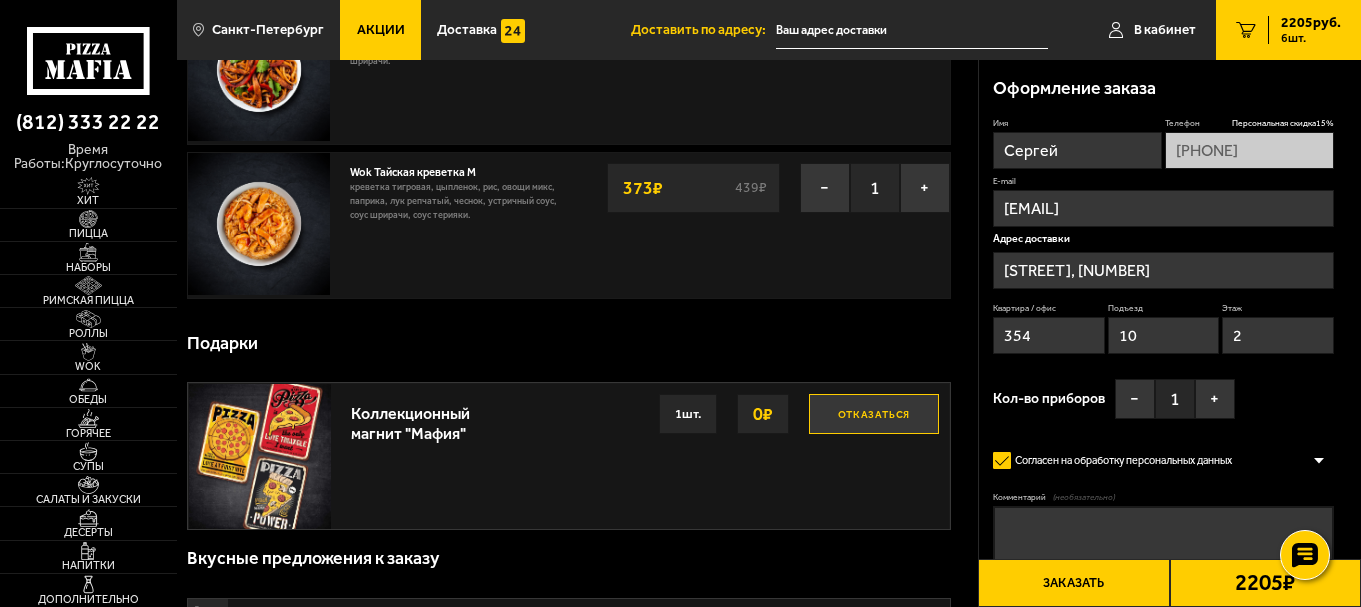 scroll, scrollTop: 800, scrollLeft: 0, axis: vertical 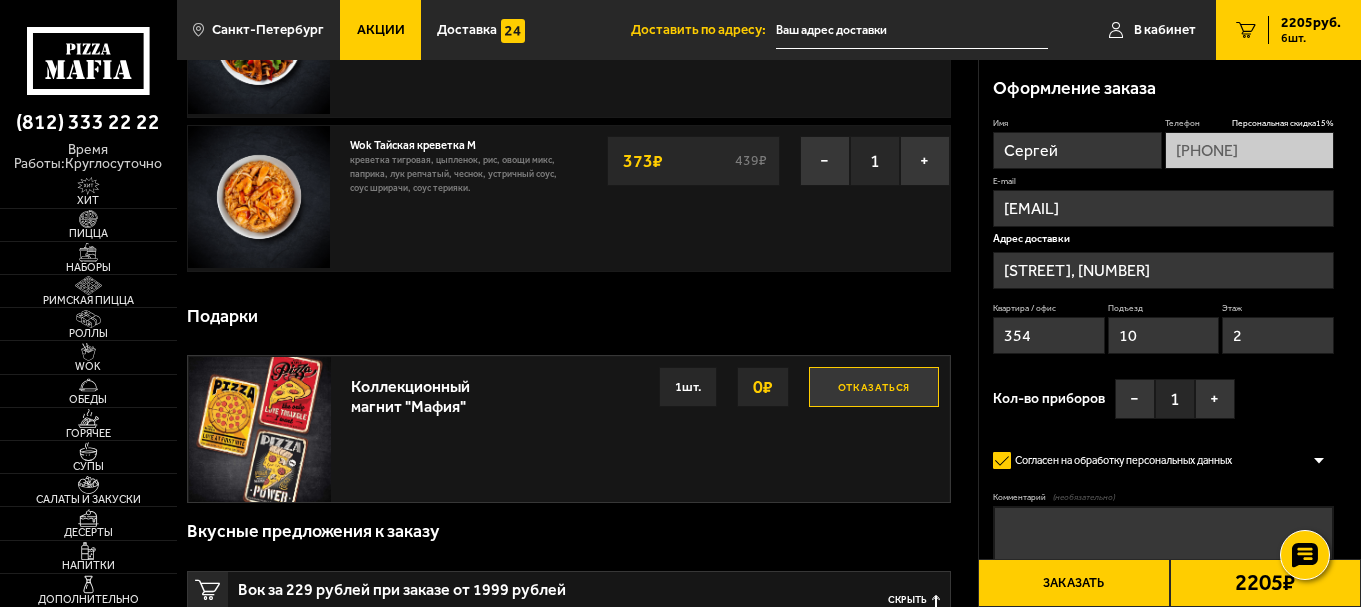 click on "1  шт." at bounding box center (688, 387) 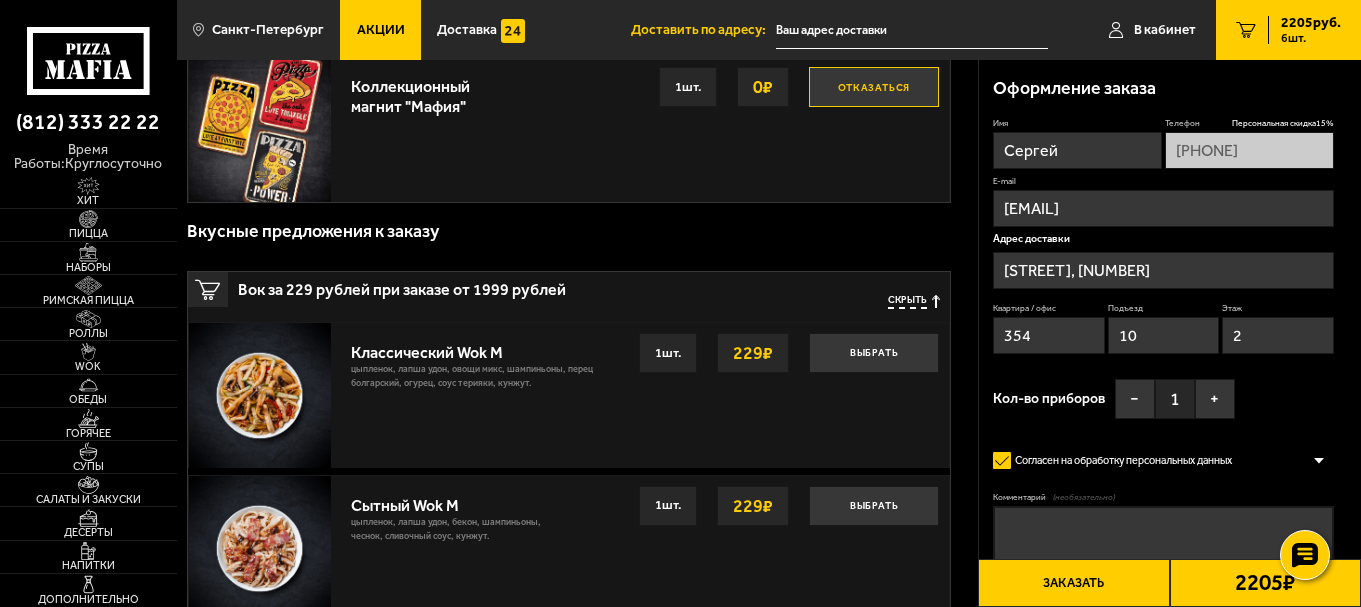 scroll, scrollTop: 800, scrollLeft: 0, axis: vertical 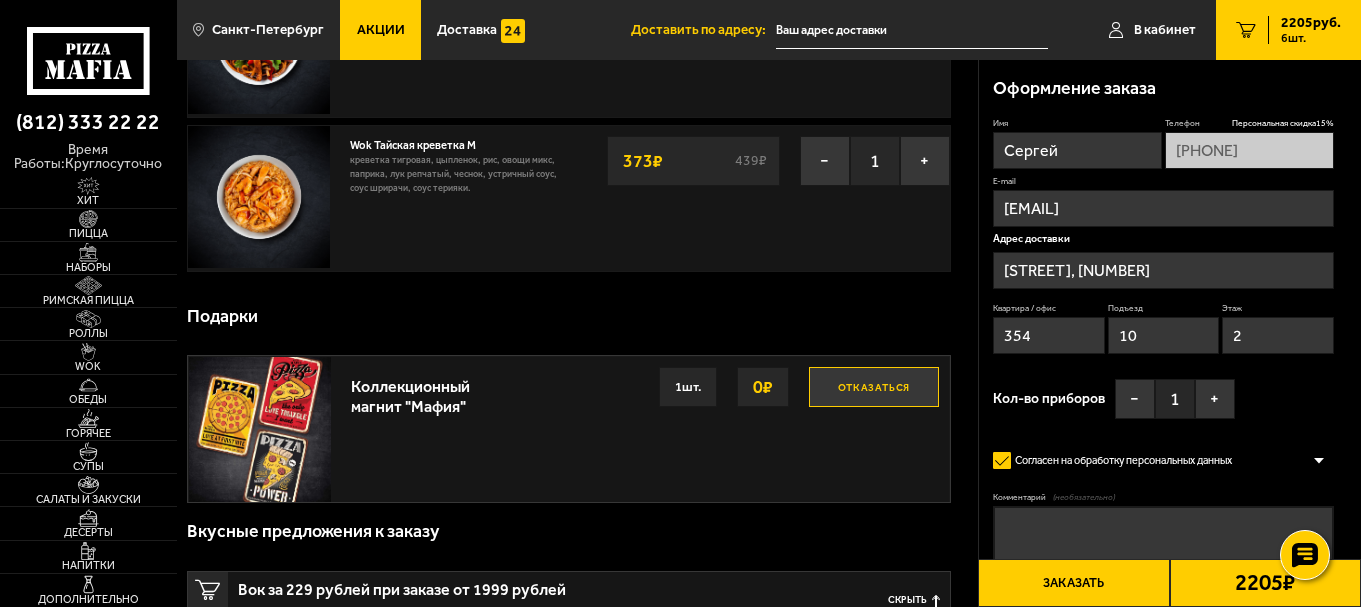click on "1  шт." at bounding box center (688, 387) 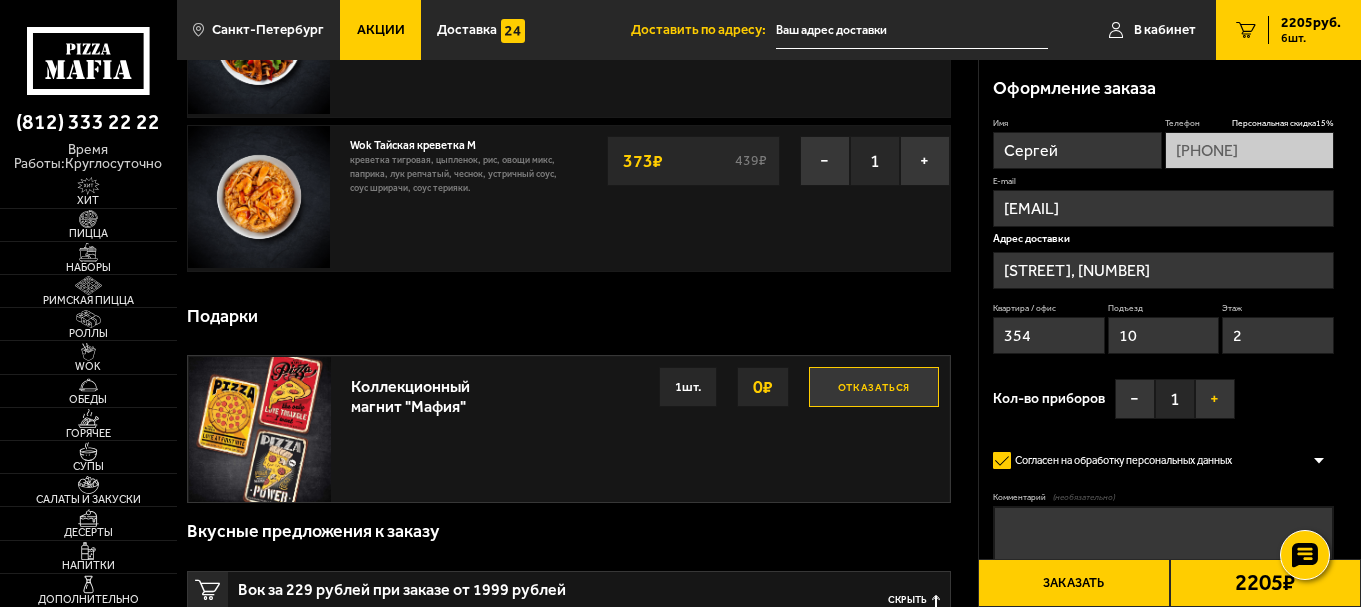 click on "+" at bounding box center [1215, 399] 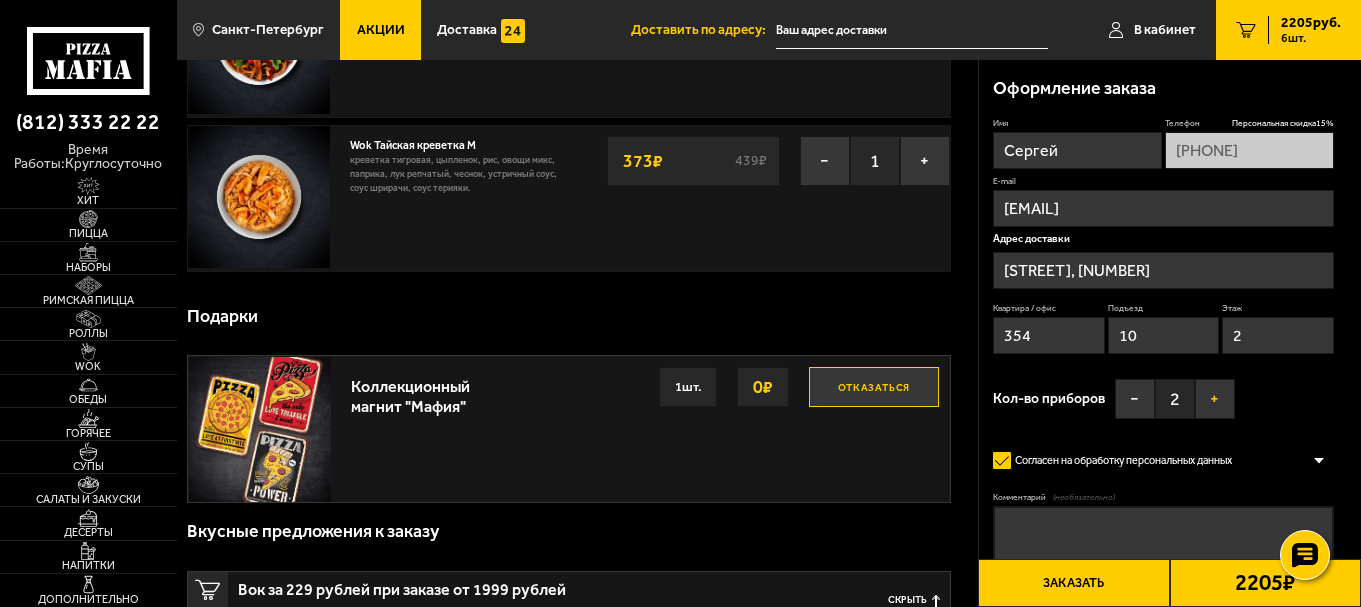 click on "+" at bounding box center [1215, 399] 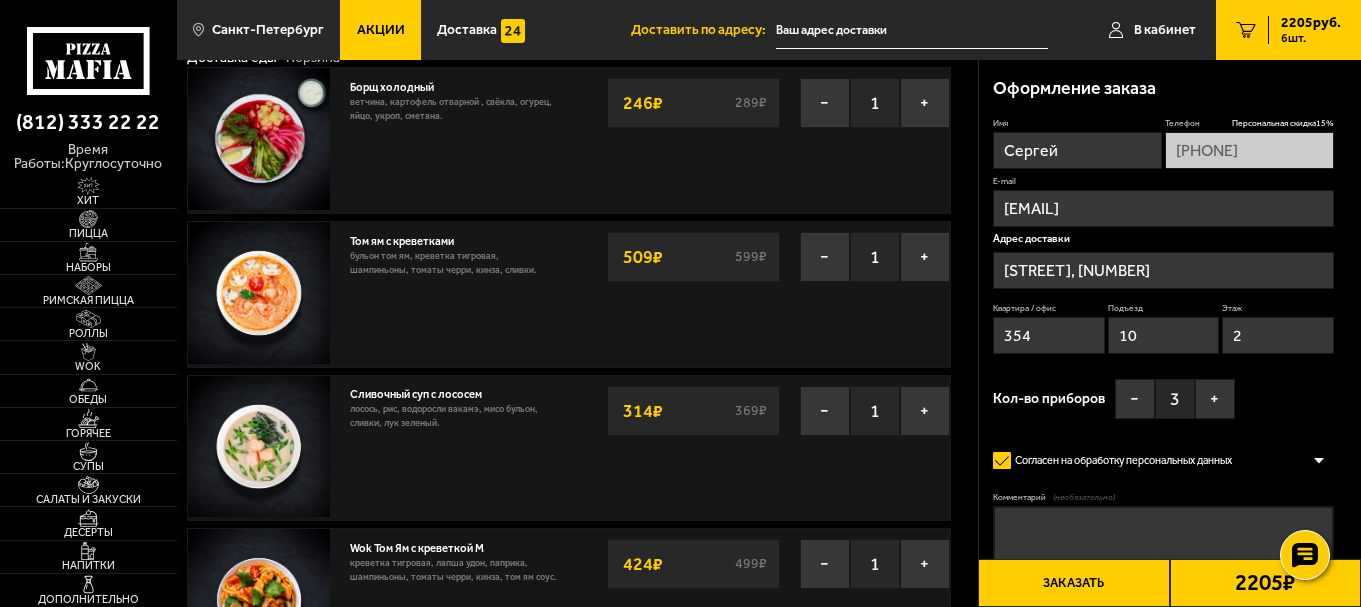 scroll, scrollTop: 0, scrollLeft: 0, axis: both 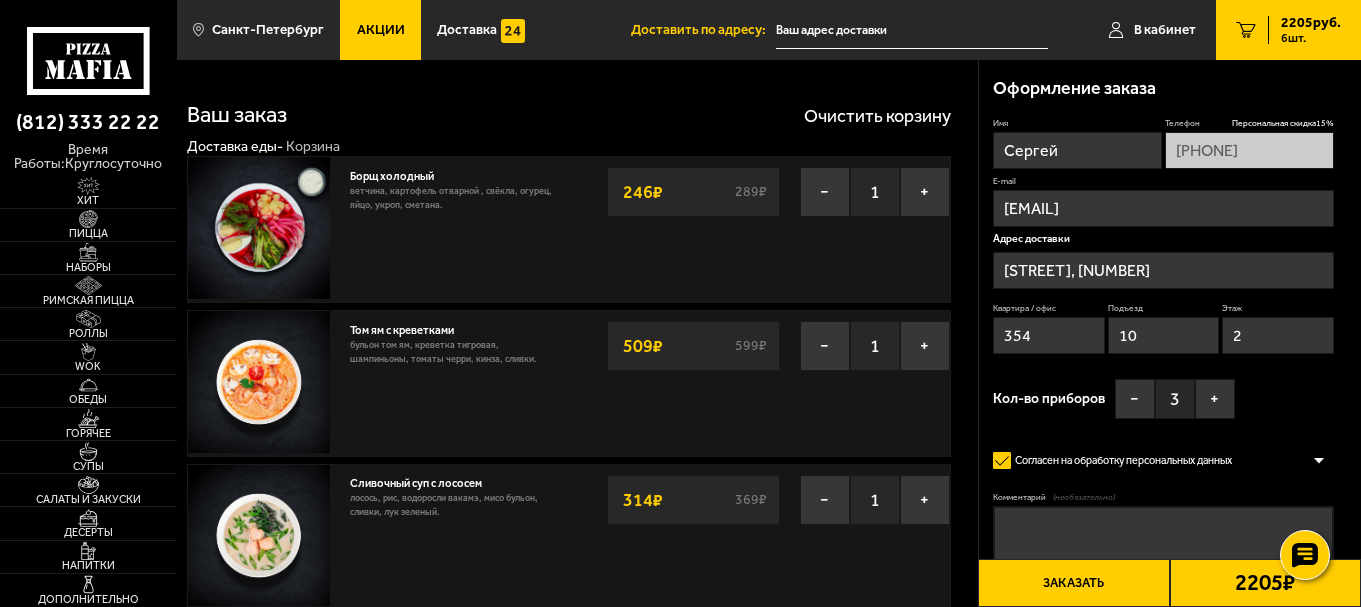 click on "Заказать" at bounding box center [1073, 583] 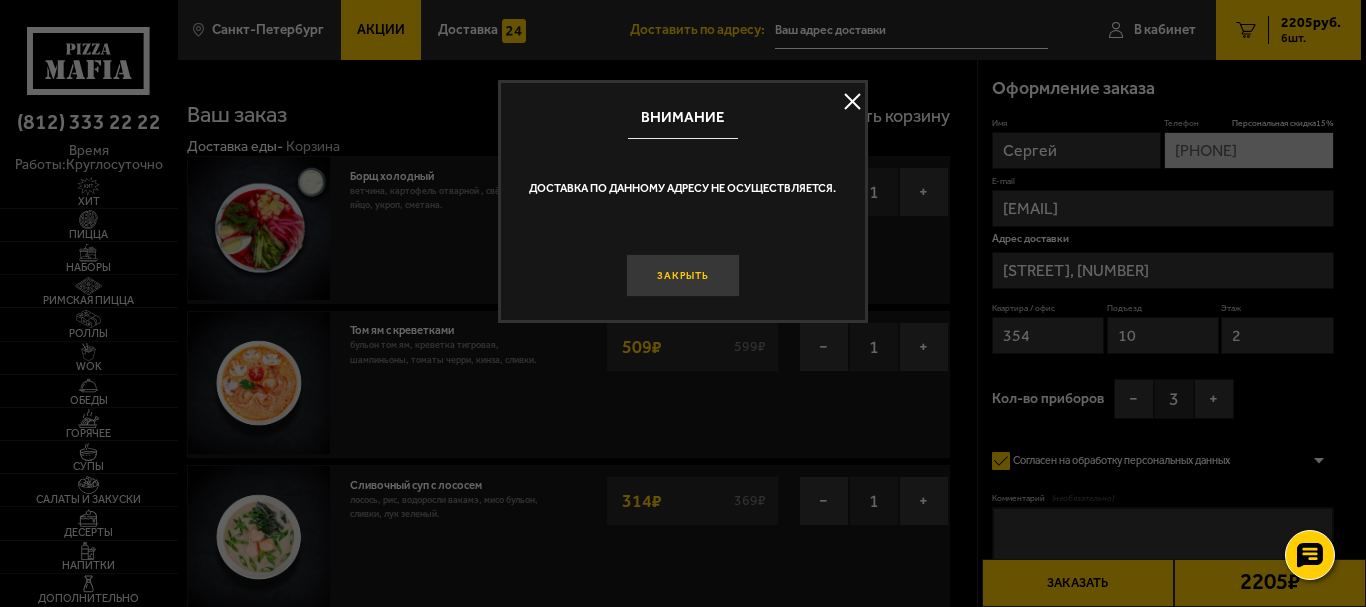 click on "Закрыть" at bounding box center (683, 275) 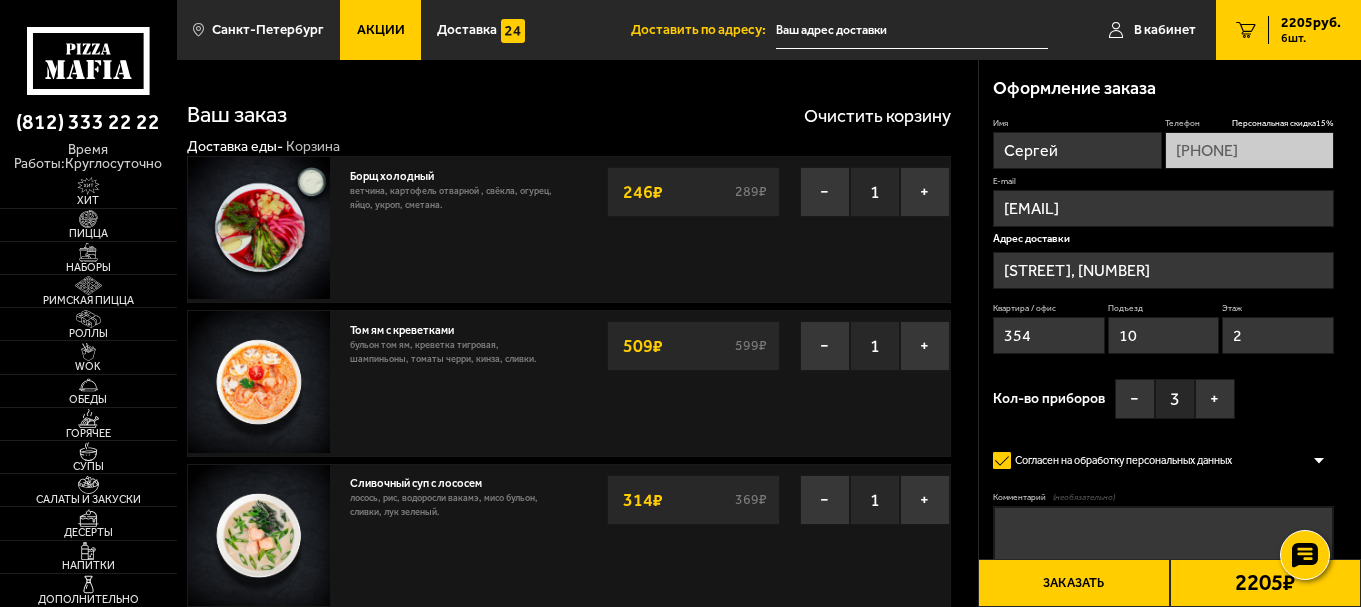 click on "Заказать" at bounding box center (1073, 583) 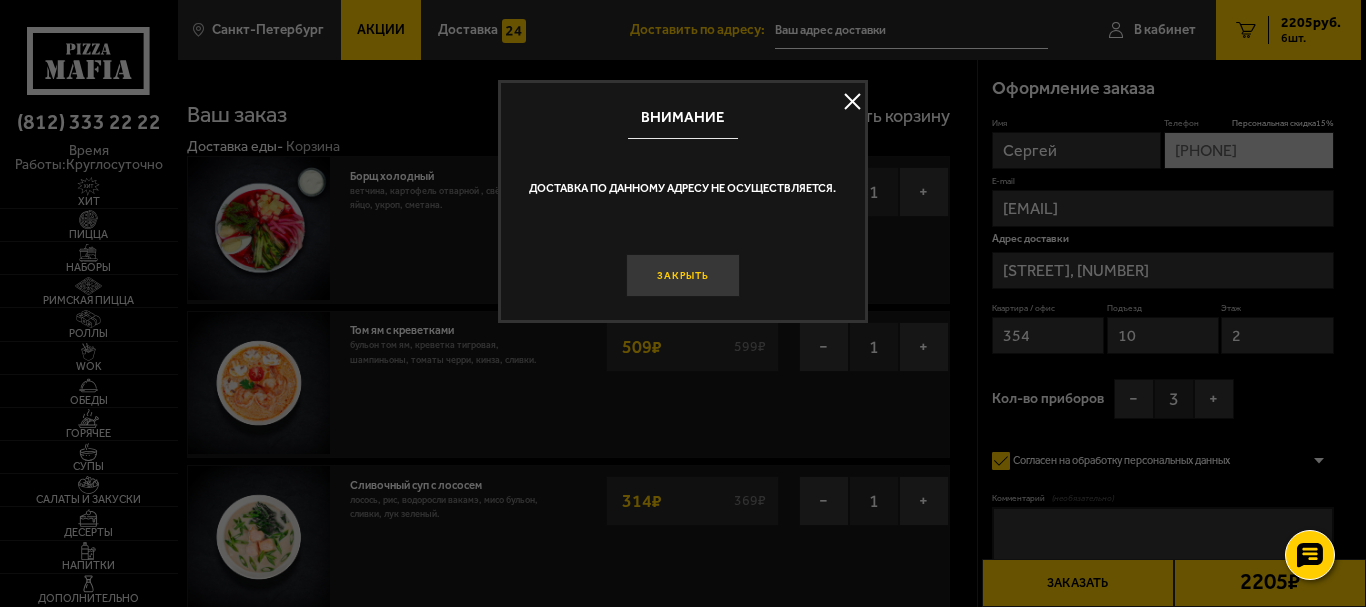 click on "Закрыть" at bounding box center (683, 275) 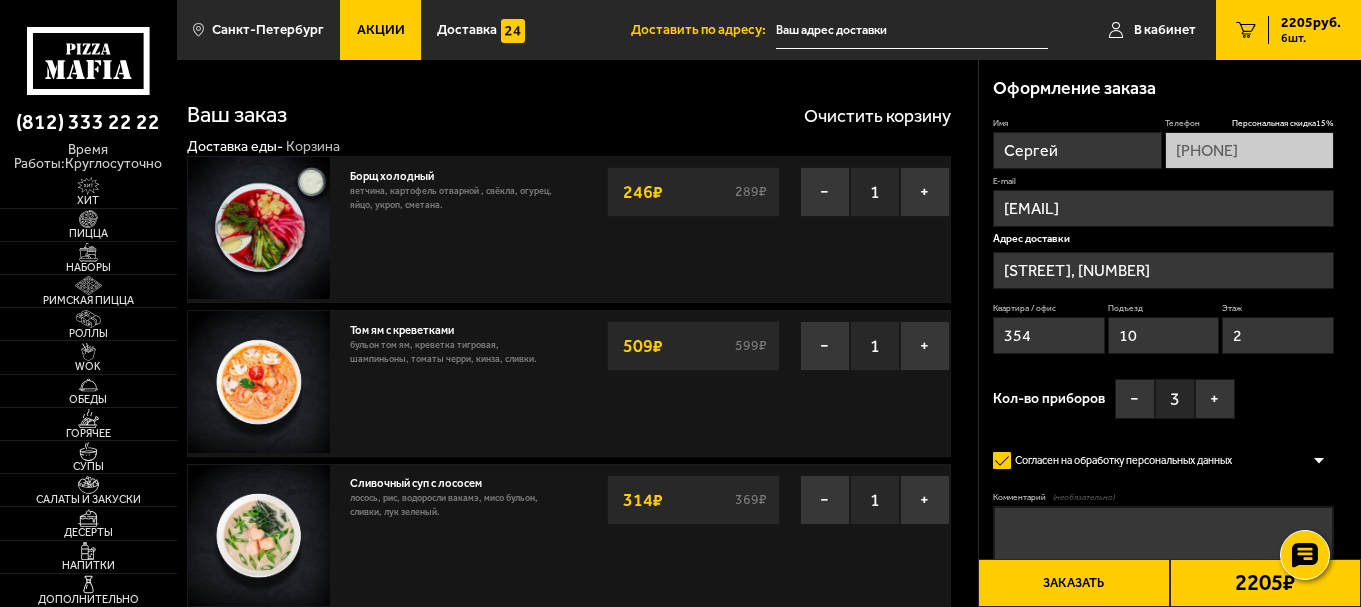 click at bounding box center [912, 30] 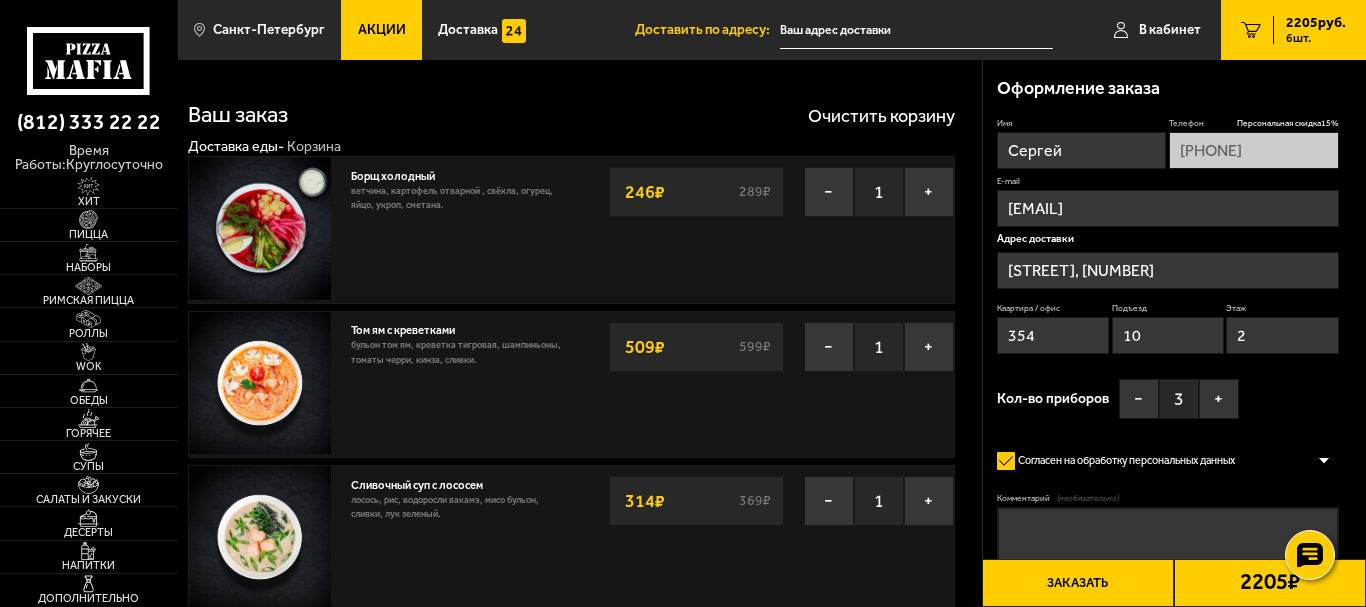 type on "Малая Балканская улица, 46" 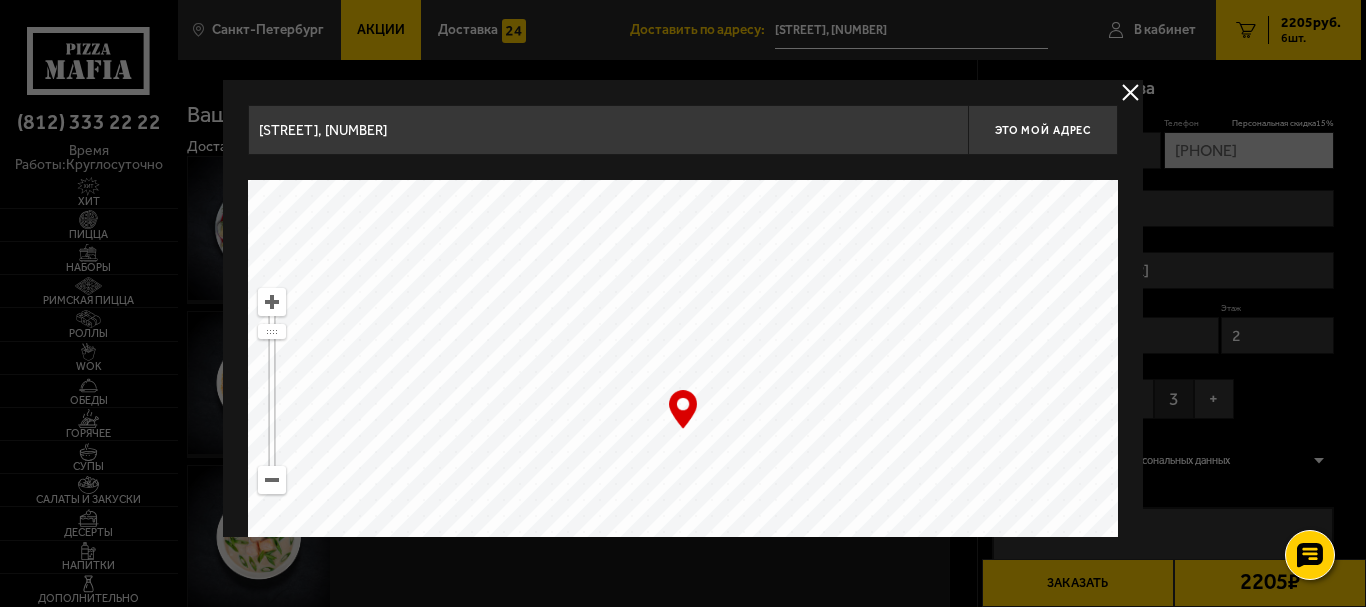 drag, startPoint x: 740, startPoint y: 454, endPoint x: 695, endPoint y: 371, distance: 94.41398 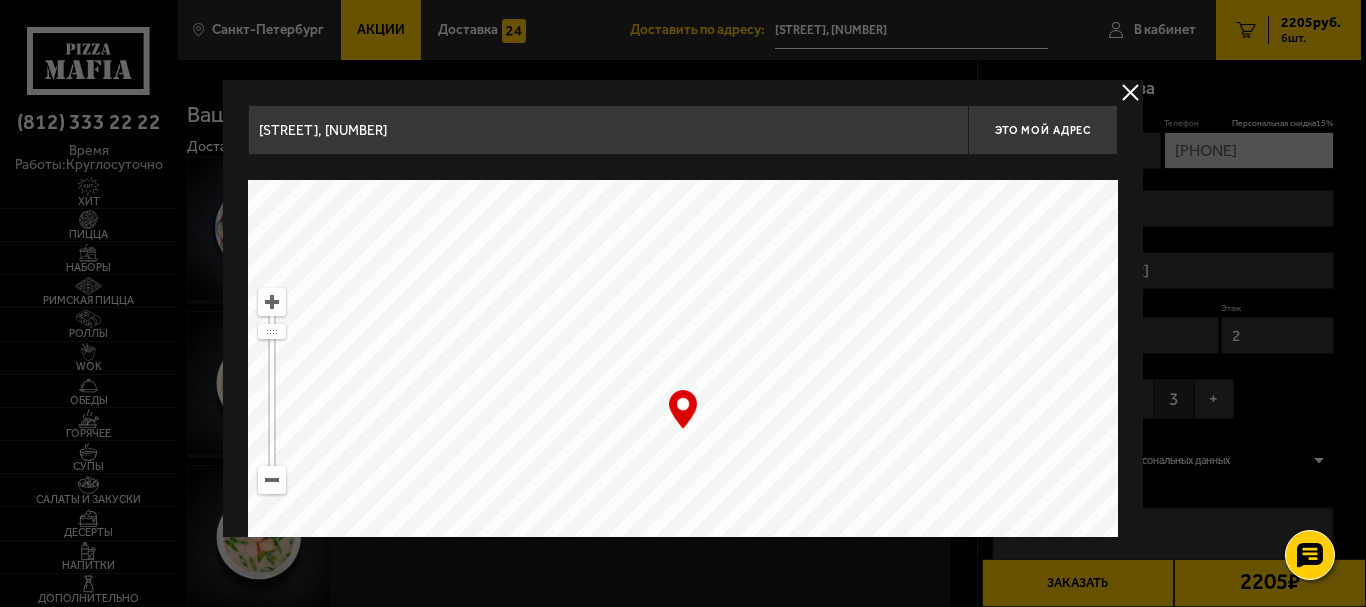 drag, startPoint x: 742, startPoint y: 392, endPoint x: 743, endPoint y: 427, distance: 35.014282 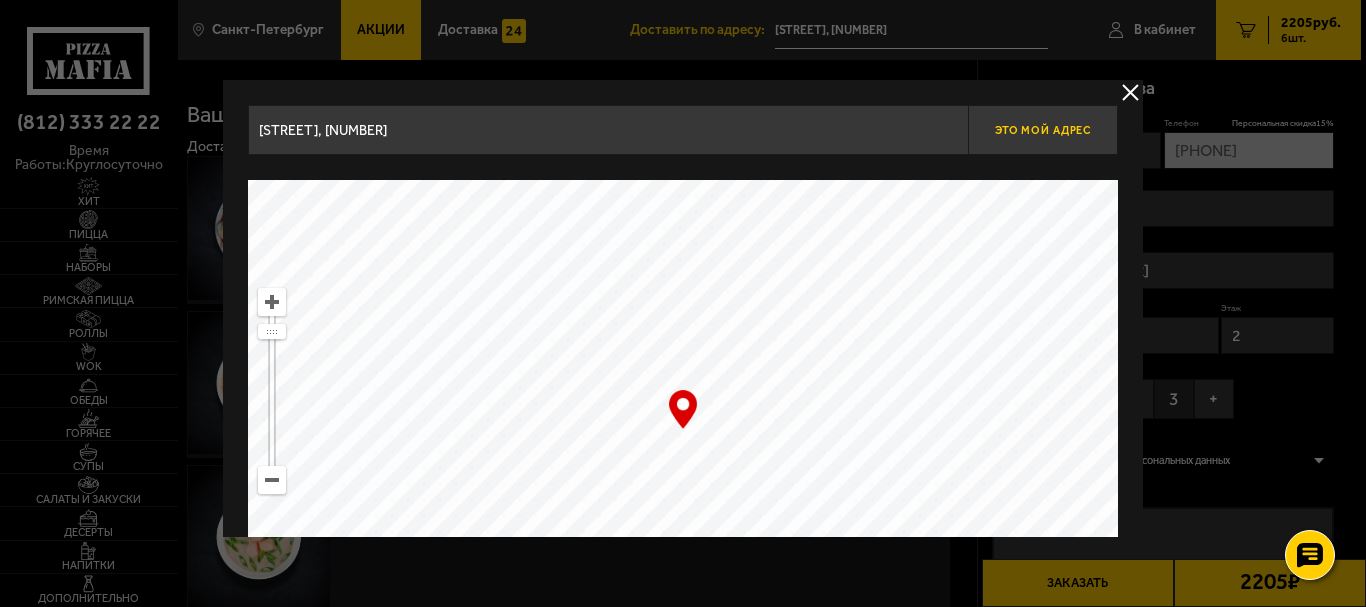 click on "Это мой адрес" at bounding box center [1043, 130] 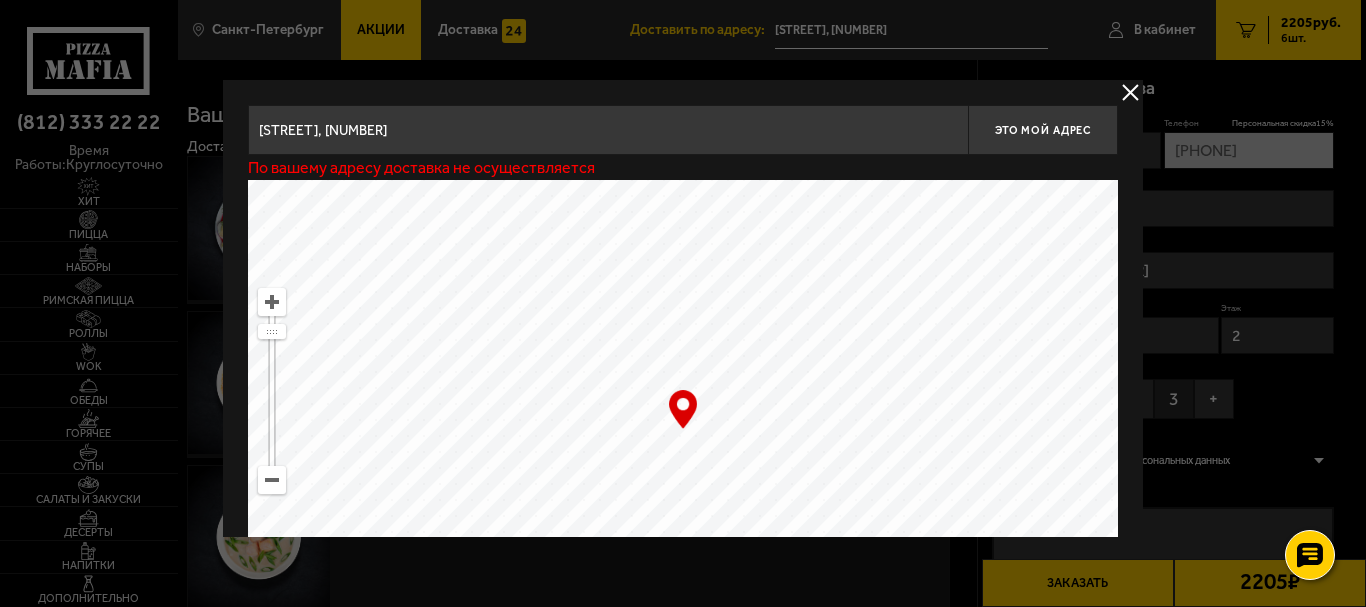 click at bounding box center (1130, 92) 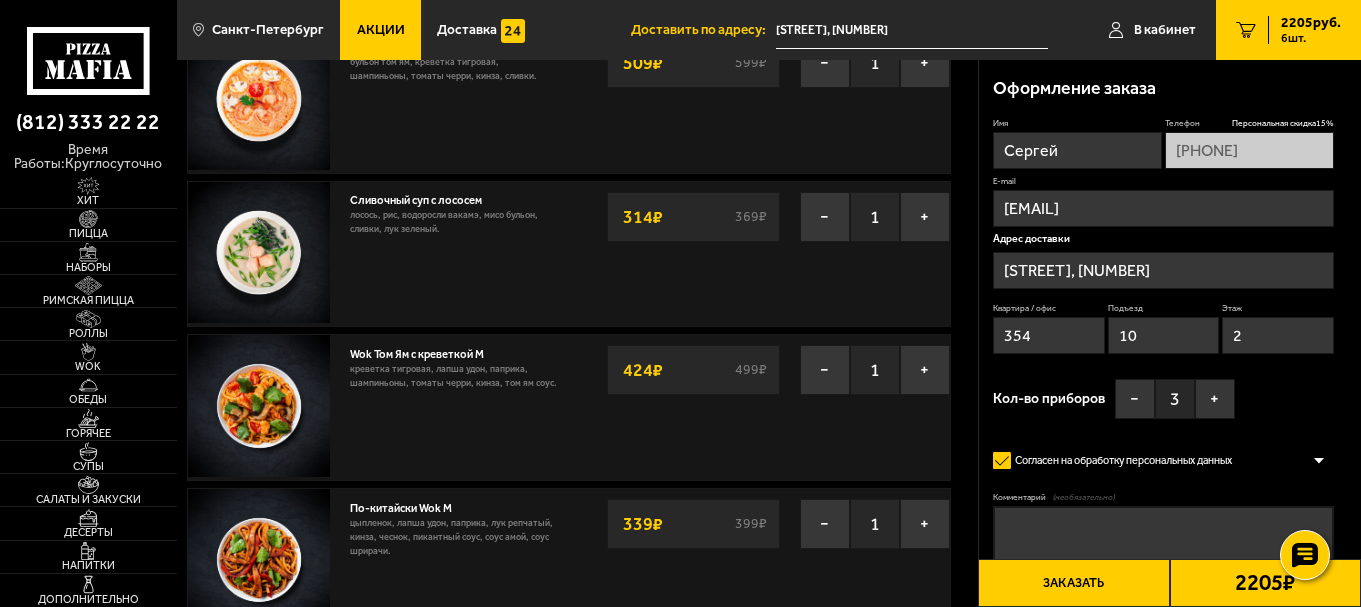 scroll, scrollTop: 0, scrollLeft: 0, axis: both 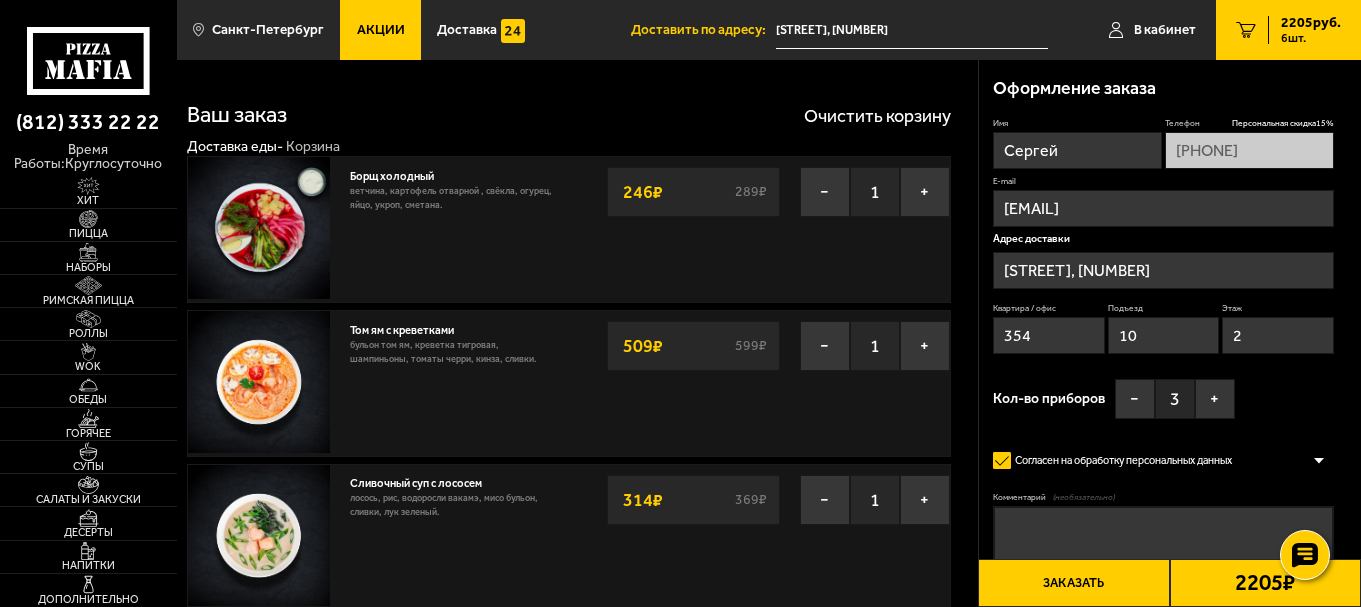 click on "Заказать" at bounding box center [1073, 583] 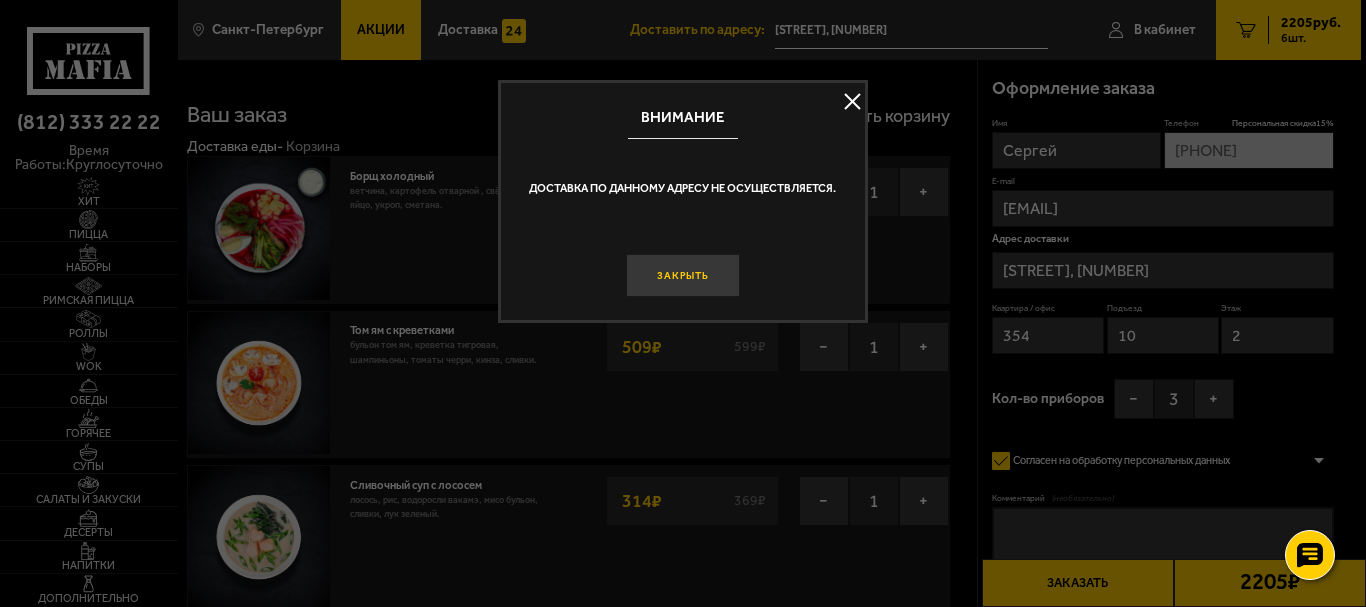 click on "Закрыть" at bounding box center (683, 275) 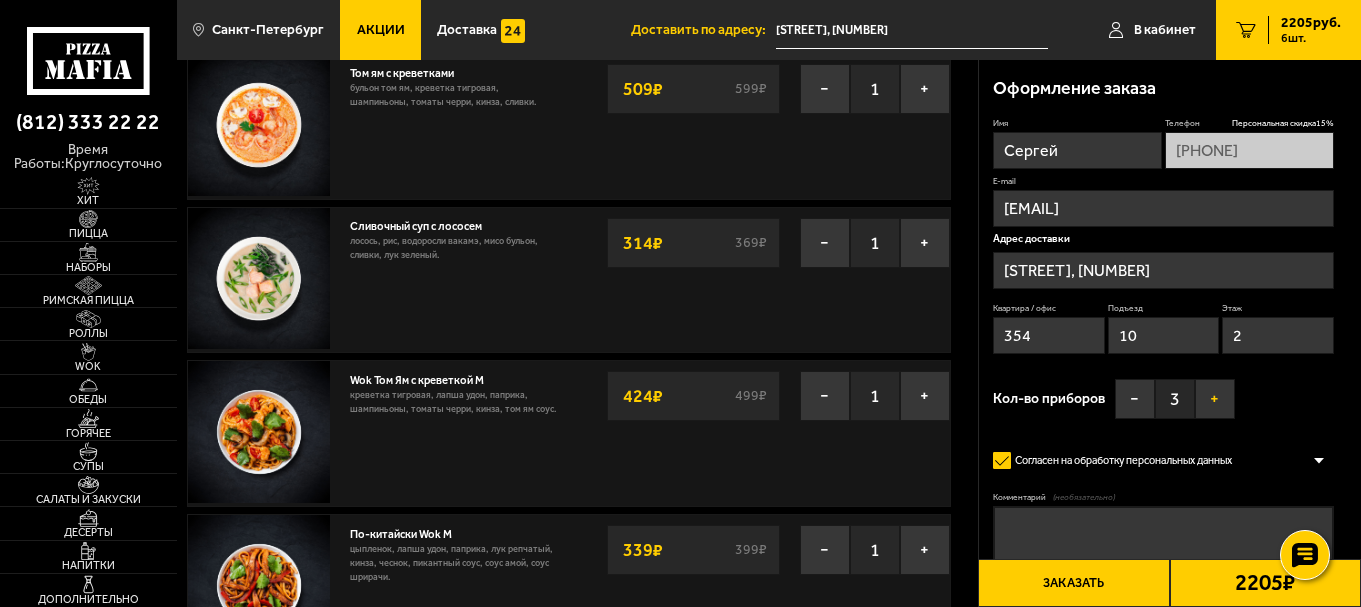 scroll, scrollTop: 300, scrollLeft: 0, axis: vertical 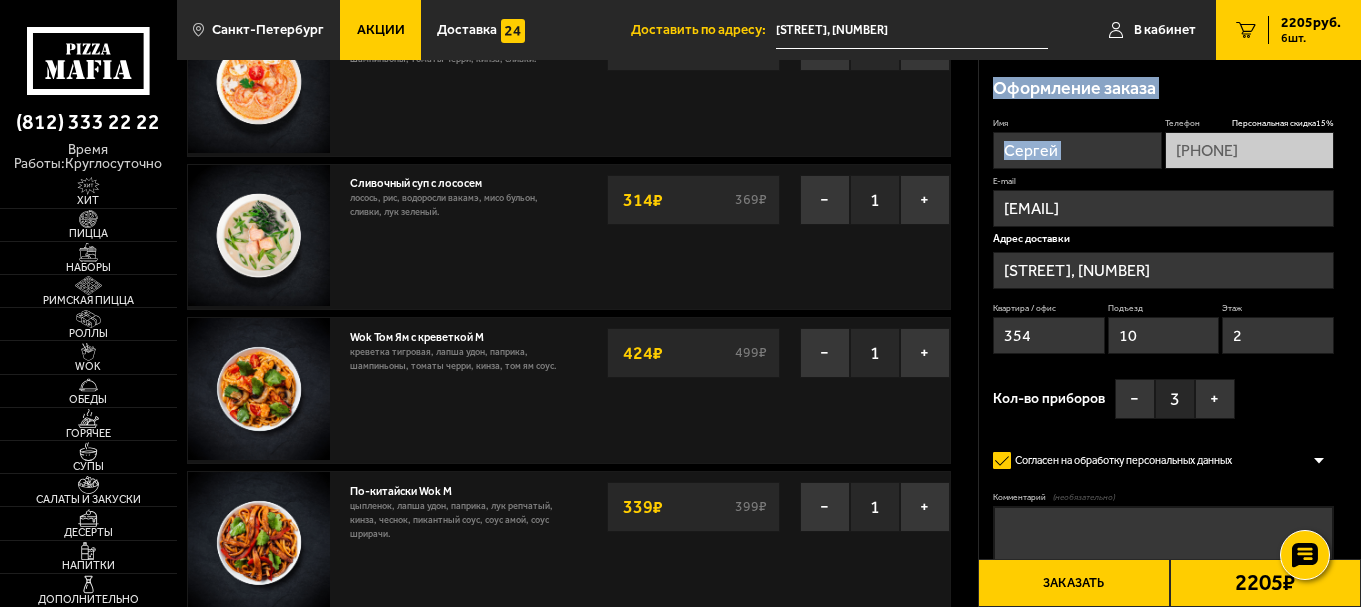 drag, startPoint x: 1360, startPoint y: 152, endPoint x: 1365, endPoint y: 317, distance: 165.07574 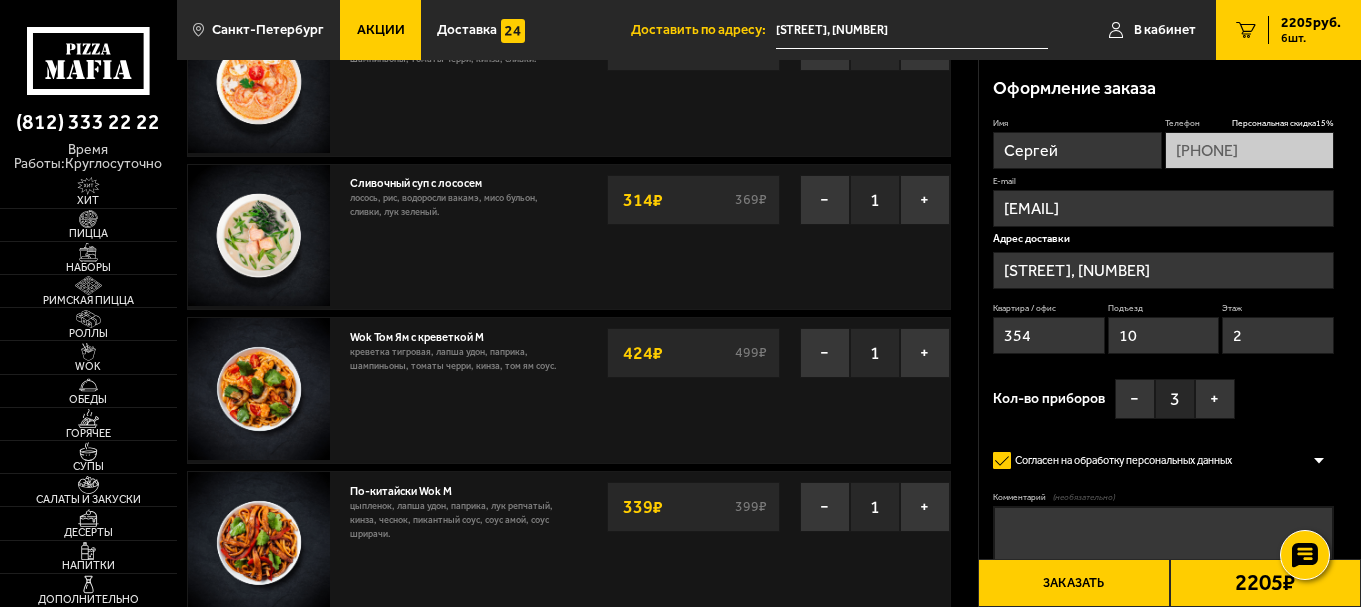 click at bounding box center (1319, 460) 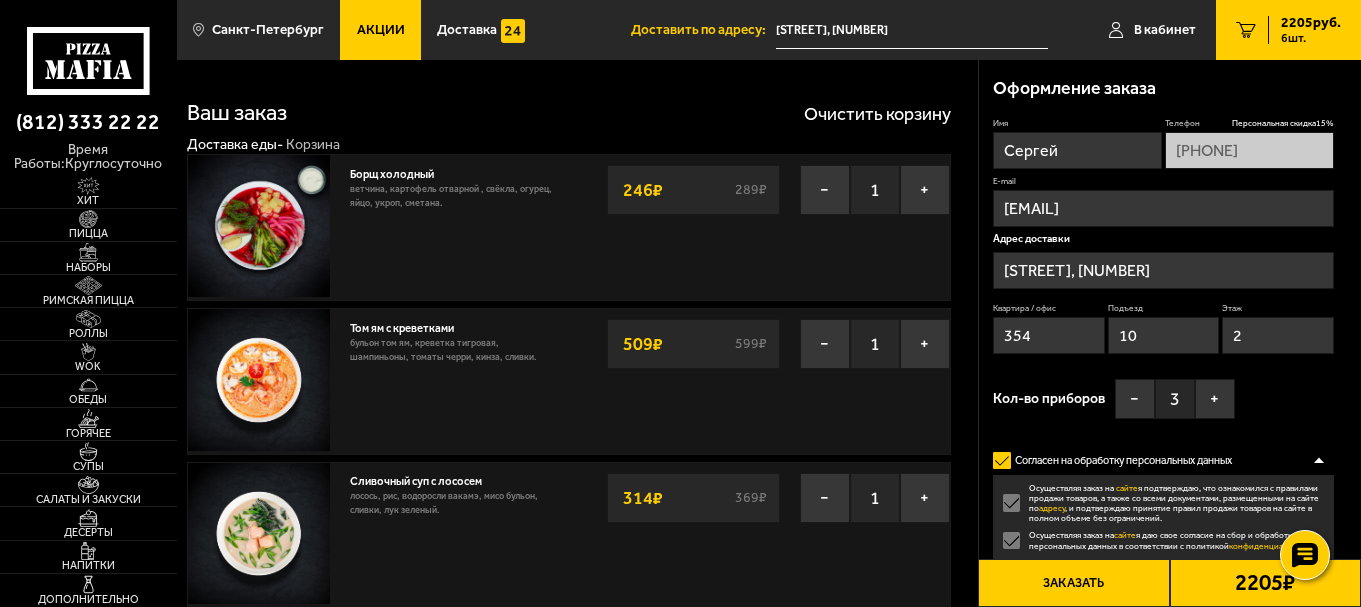 scroll, scrollTop: 0, scrollLeft: 0, axis: both 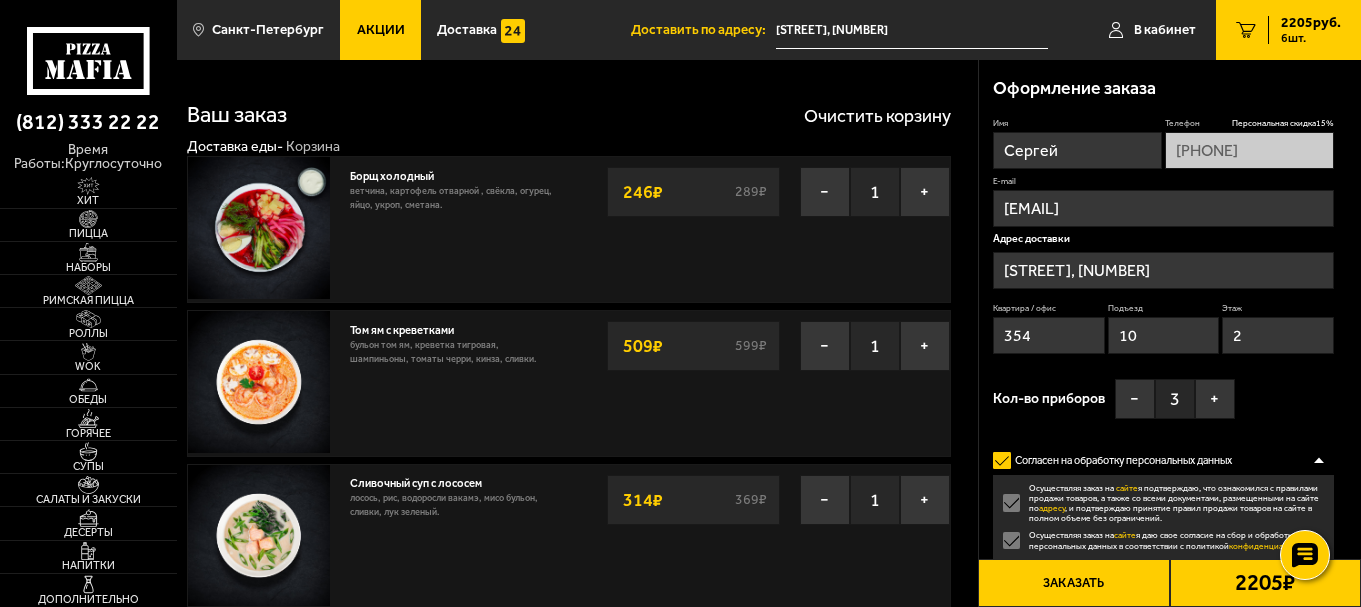 click on "Заказать" at bounding box center [1073, 583] 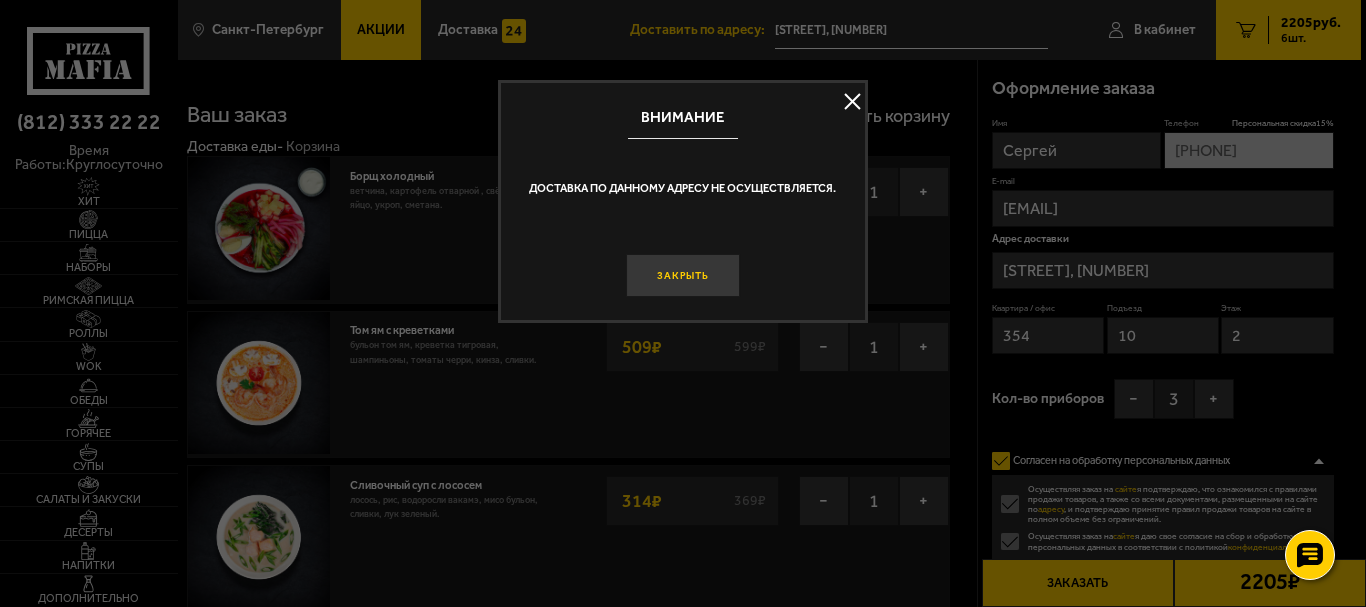 click on "Закрыть" at bounding box center [683, 275] 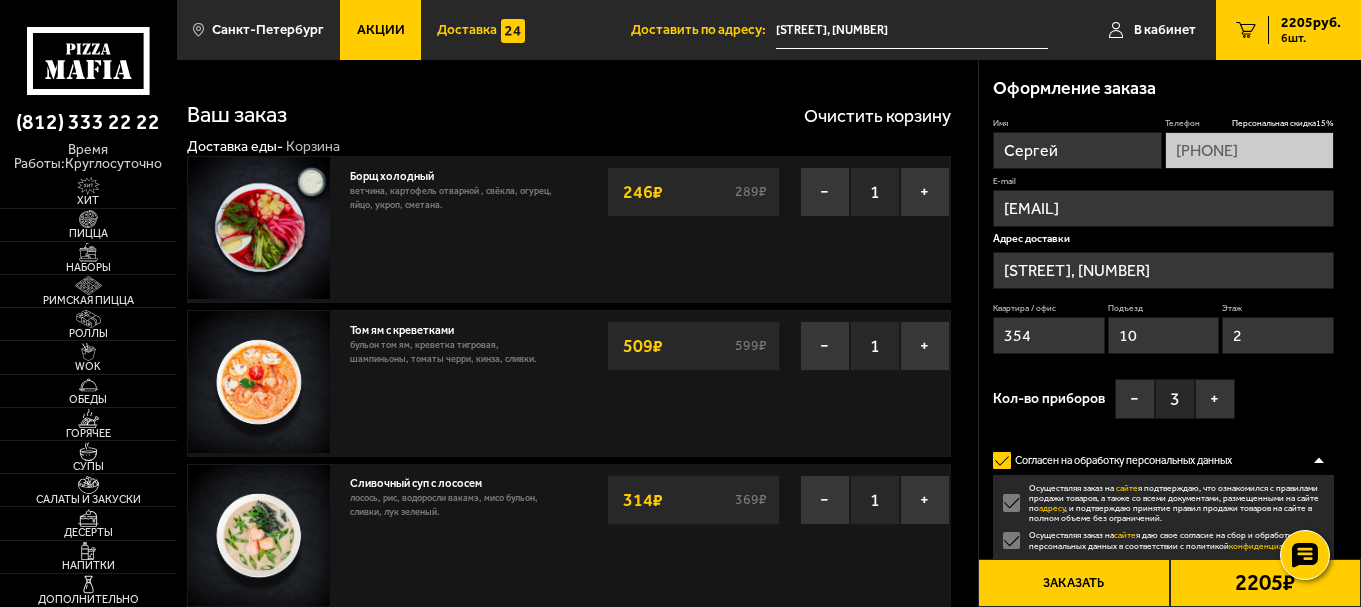 click on "Доставка" at bounding box center (467, 30) 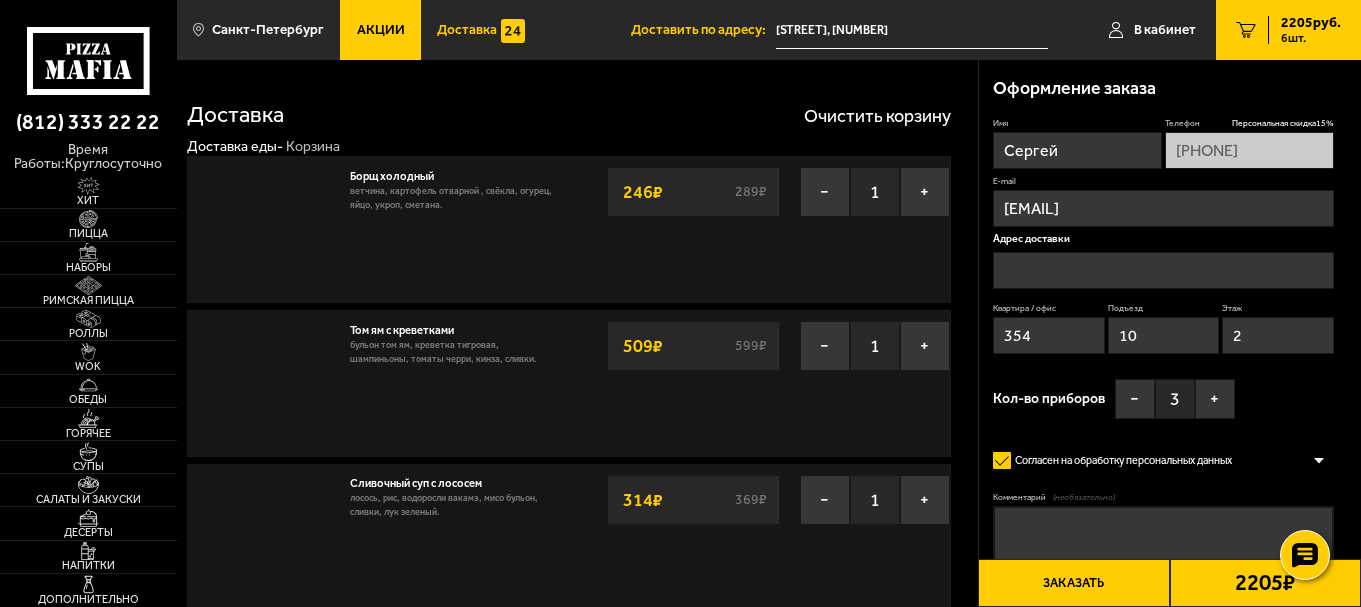 type on "Малая Балканская улица, 46" 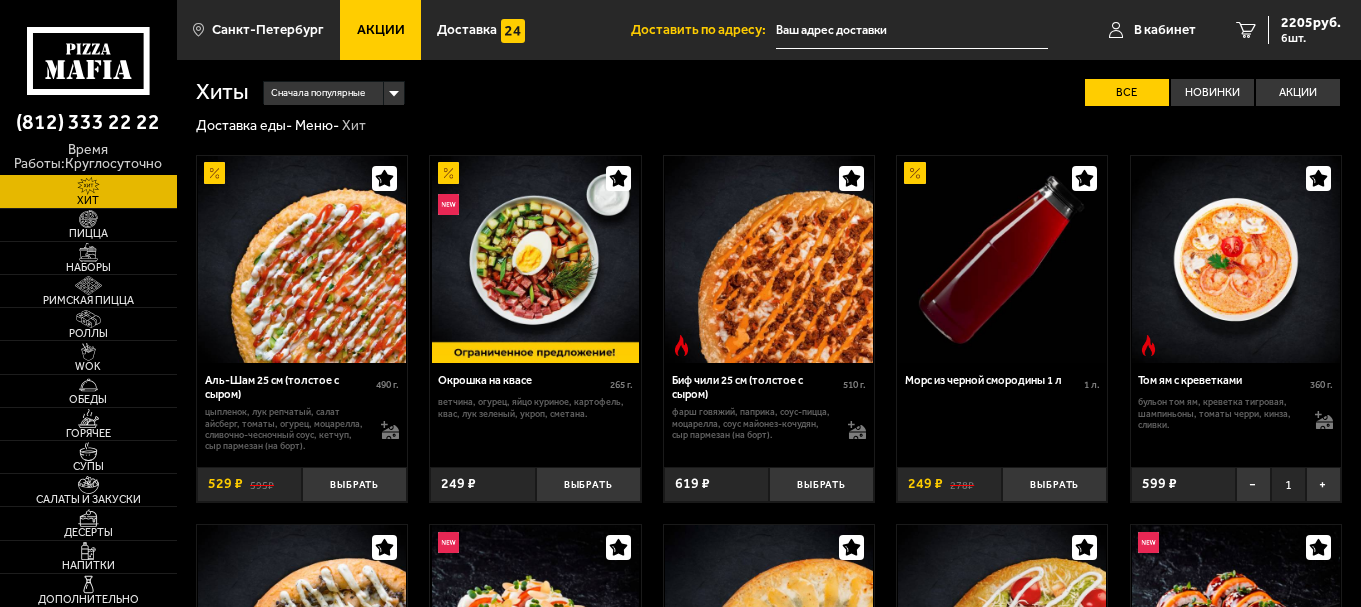 scroll, scrollTop: 0, scrollLeft: 0, axis: both 